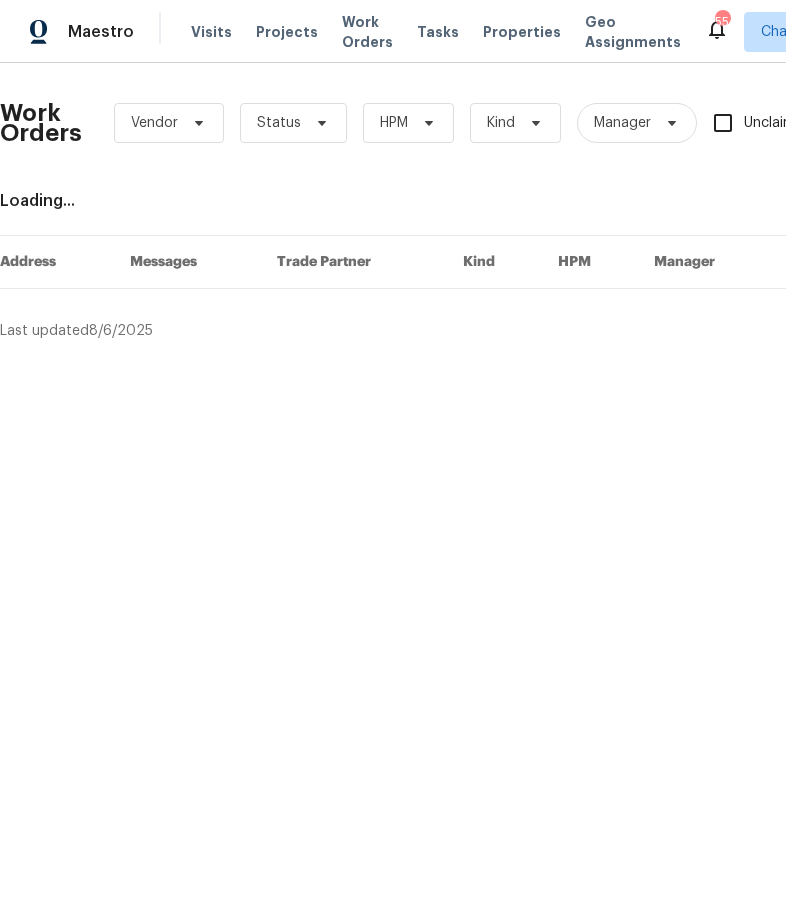 scroll, scrollTop: 0, scrollLeft: 0, axis: both 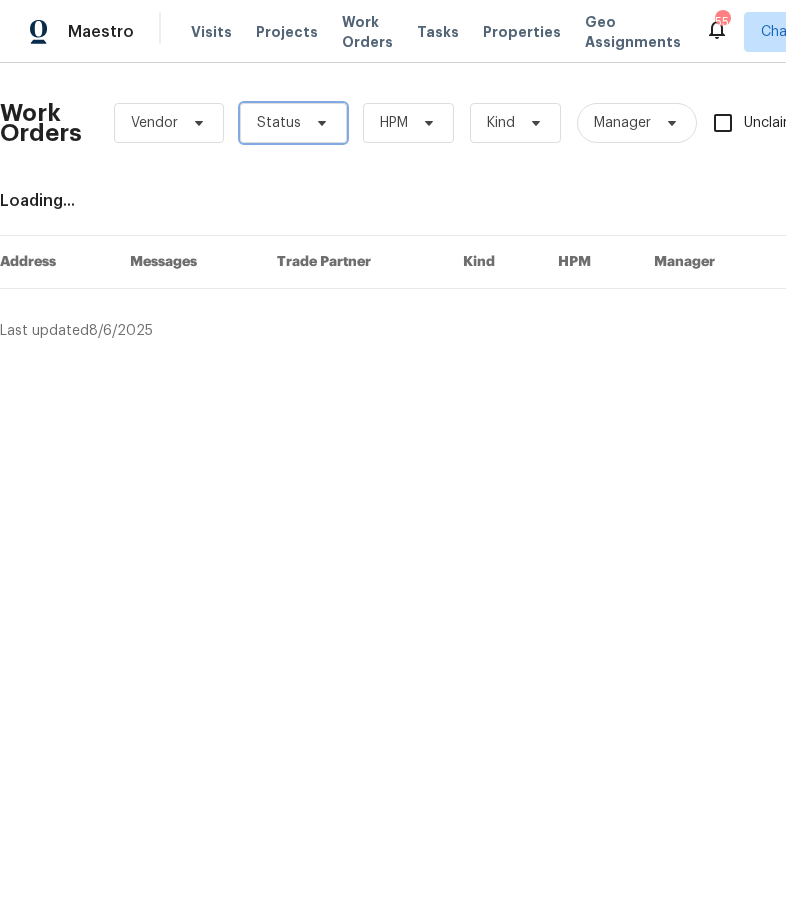 click on "Status" at bounding box center (293, 123) 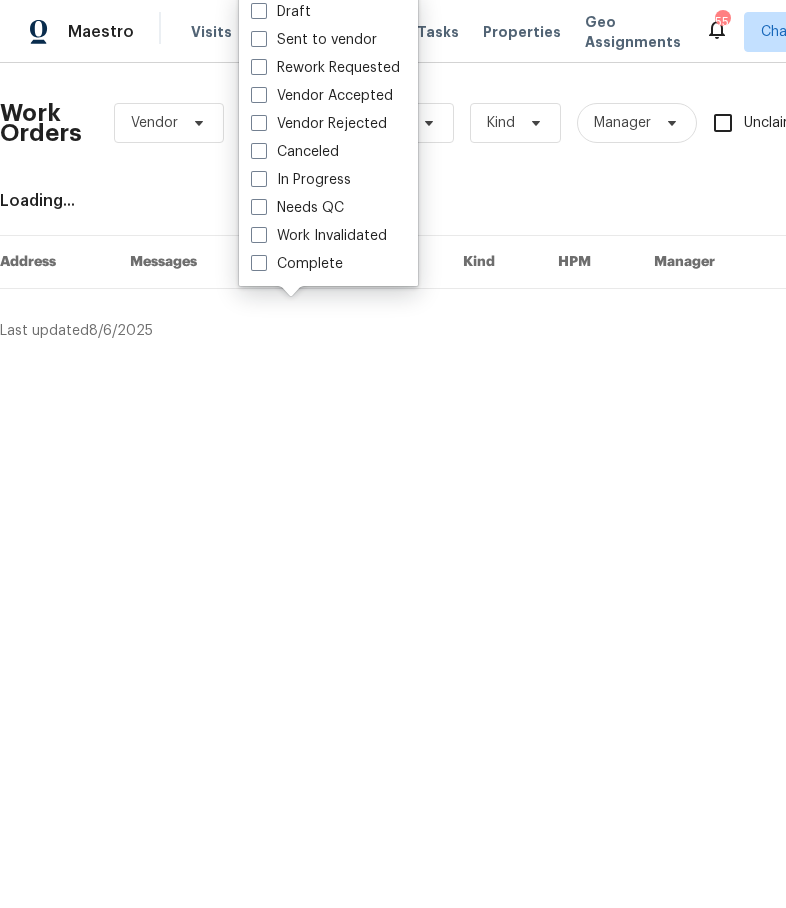click on "Needs QC" at bounding box center [297, 208] 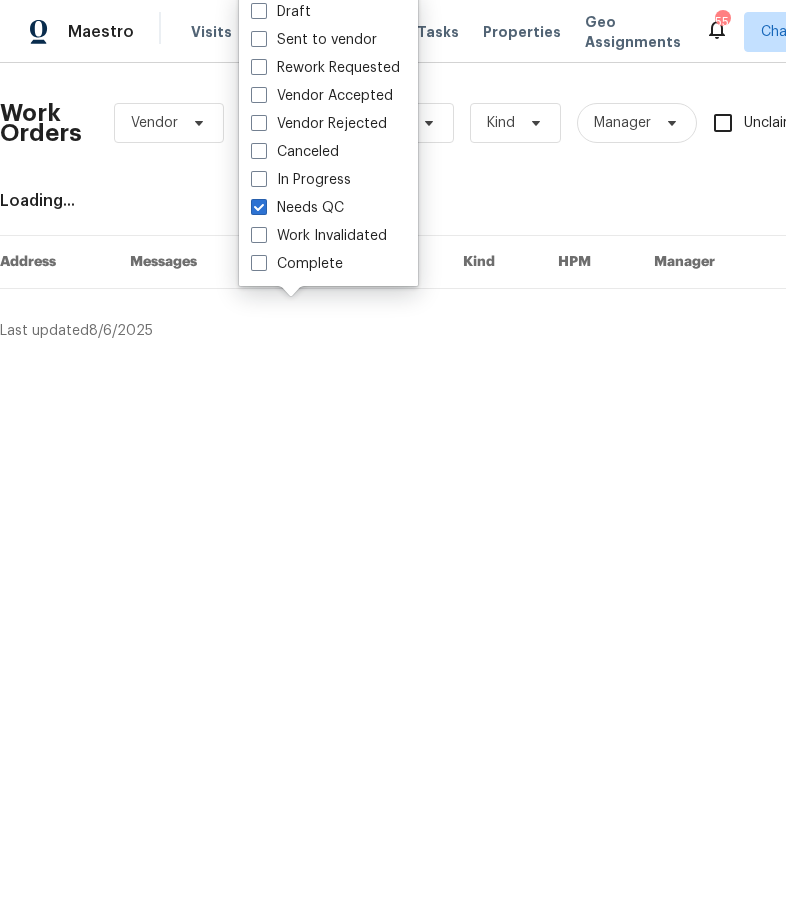 checkbox on "true" 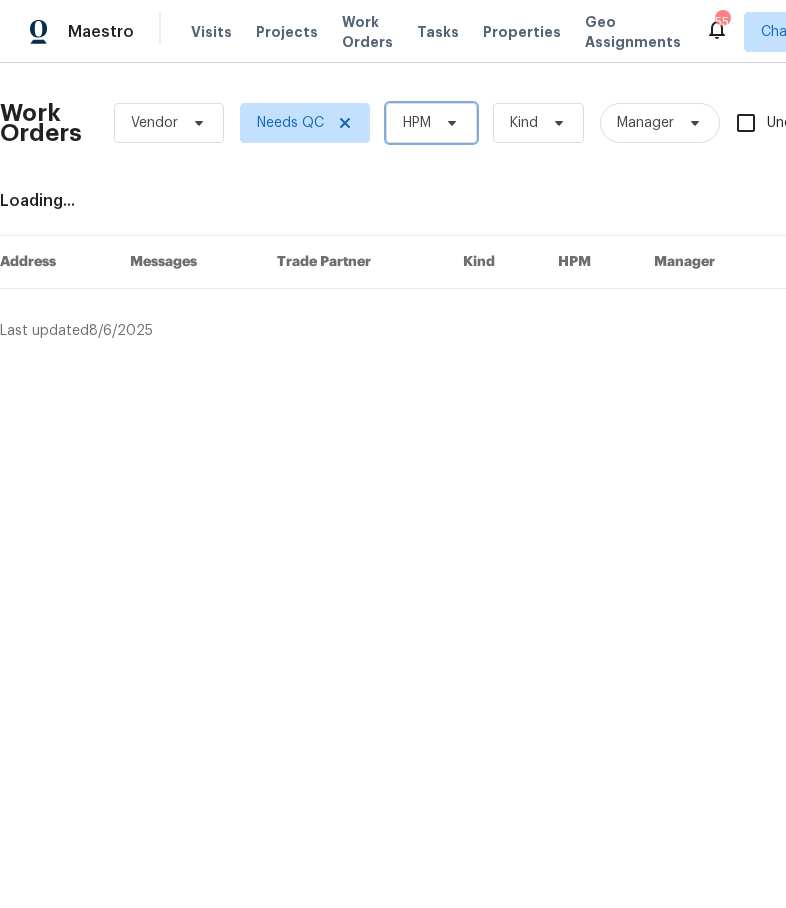 click on "HPM" at bounding box center [431, 123] 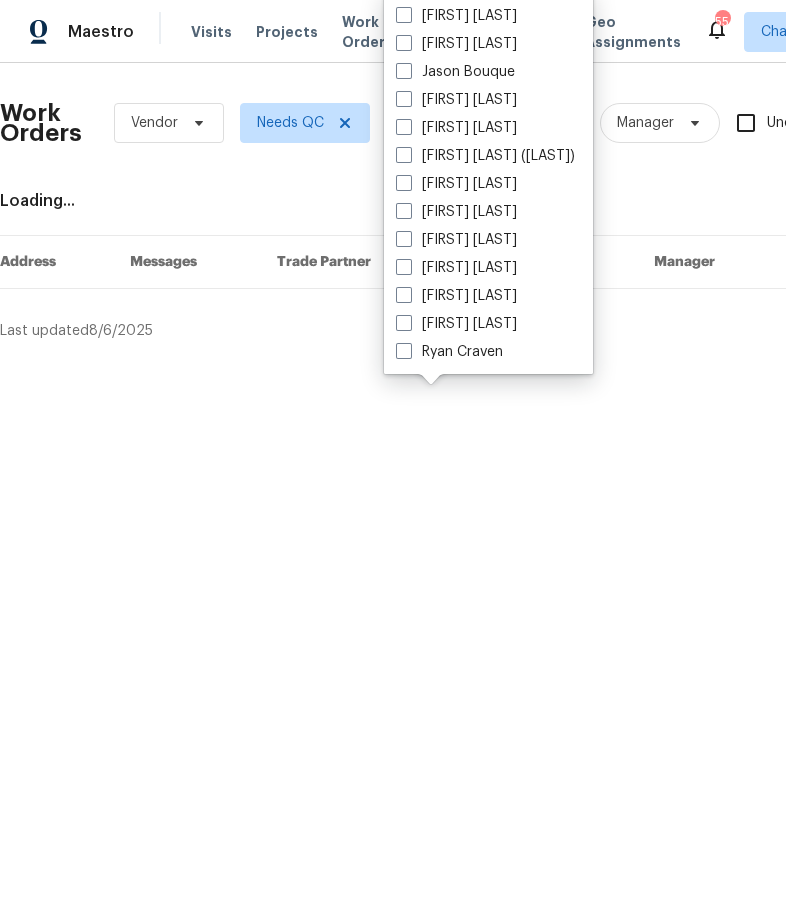 scroll, scrollTop: 248, scrollLeft: 0, axis: vertical 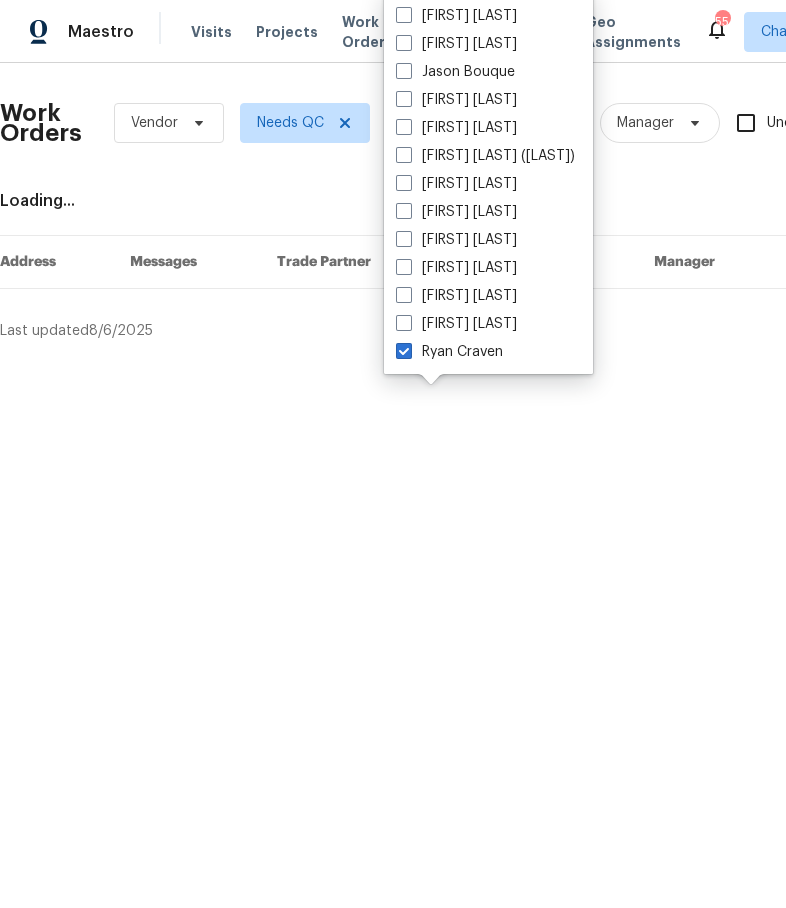 checkbox on "true" 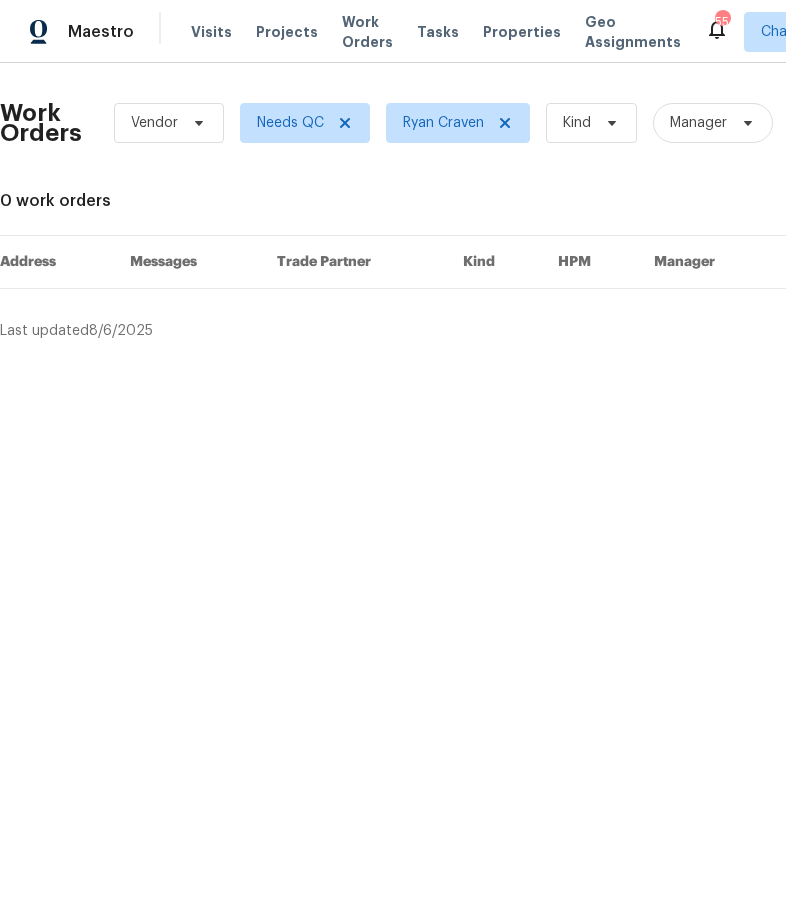 click on "Maestro" at bounding box center [101, 32] 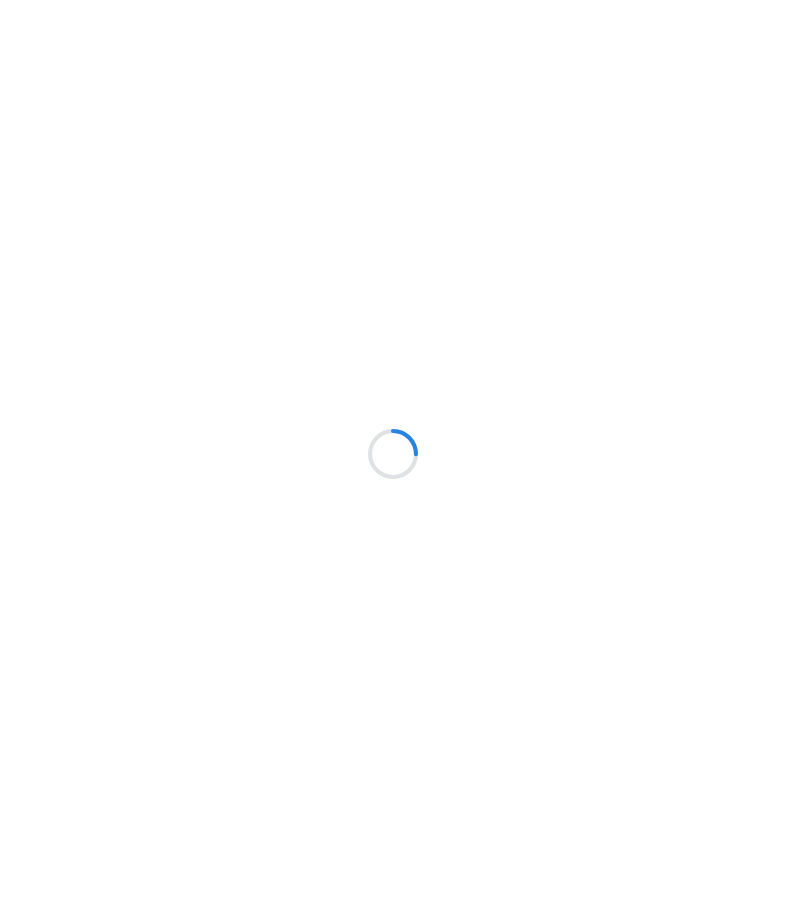 scroll, scrollTop: 0, scrollLeft: 0, axis: both 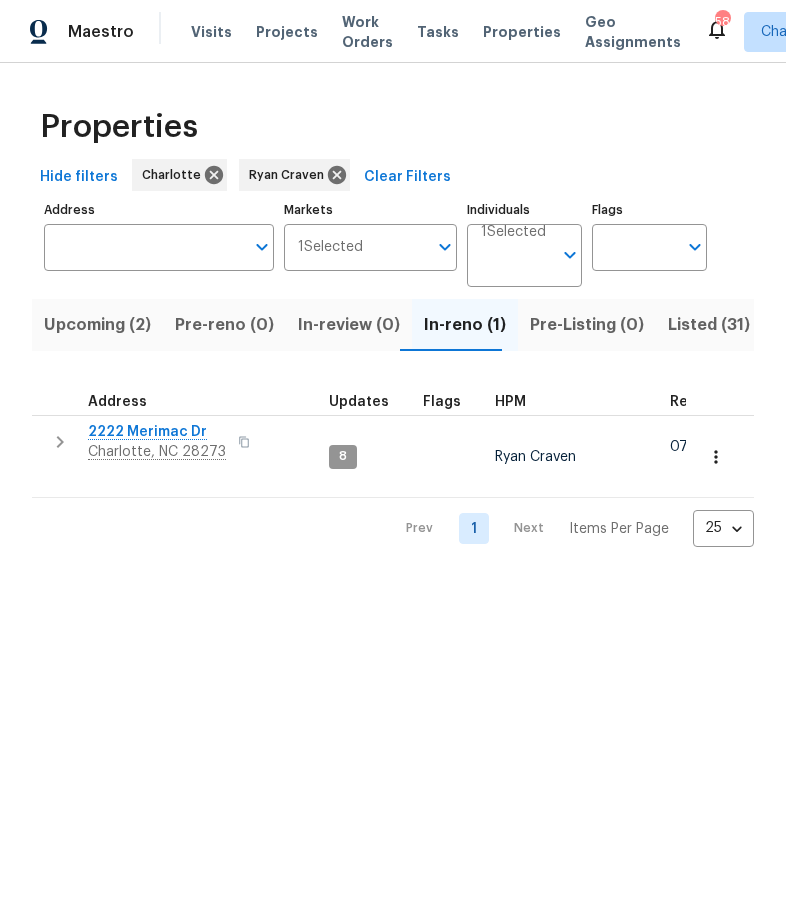 click on "Upcoming (2)" at bounding box center (97, 325) 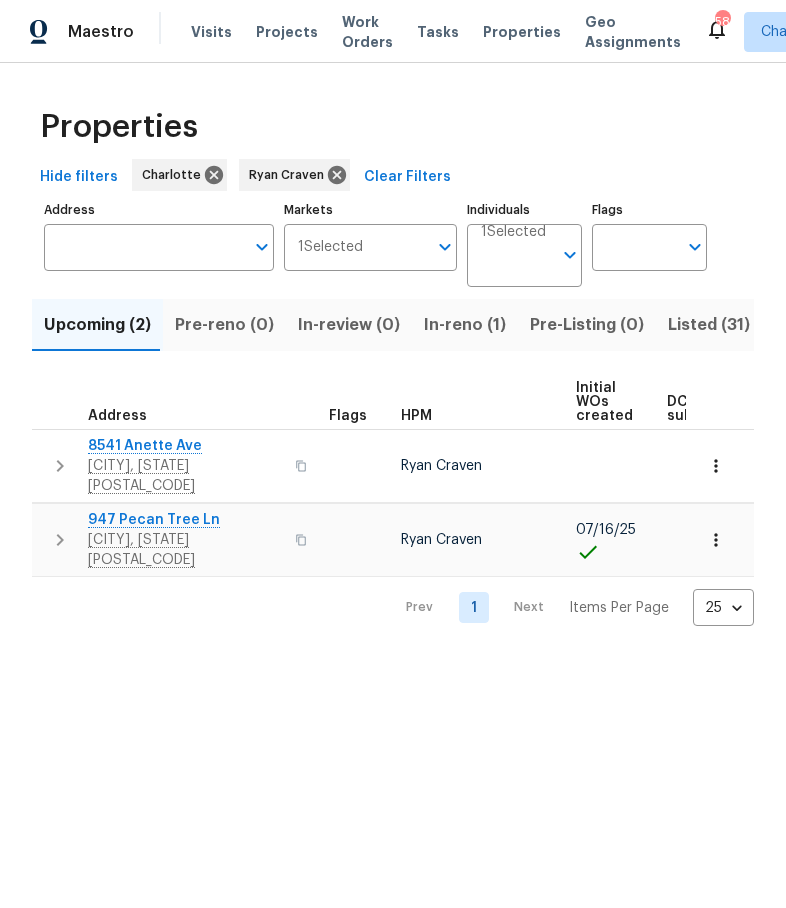 click at bounding box center [60, 466] 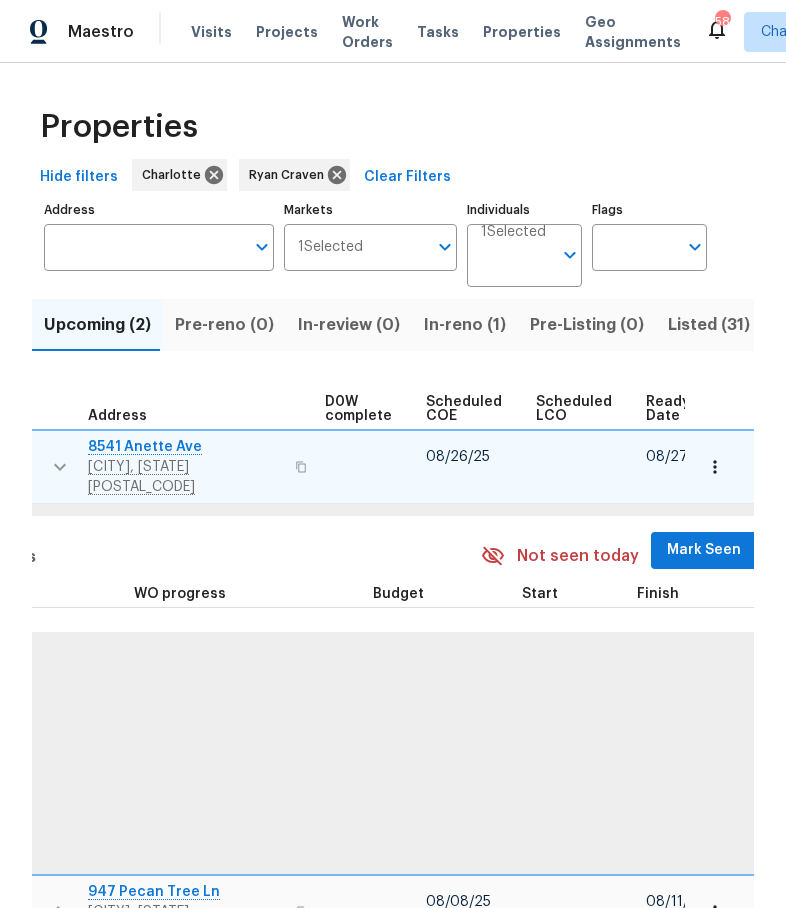 click on "Mark Seen" at bounding box center (704, 550) 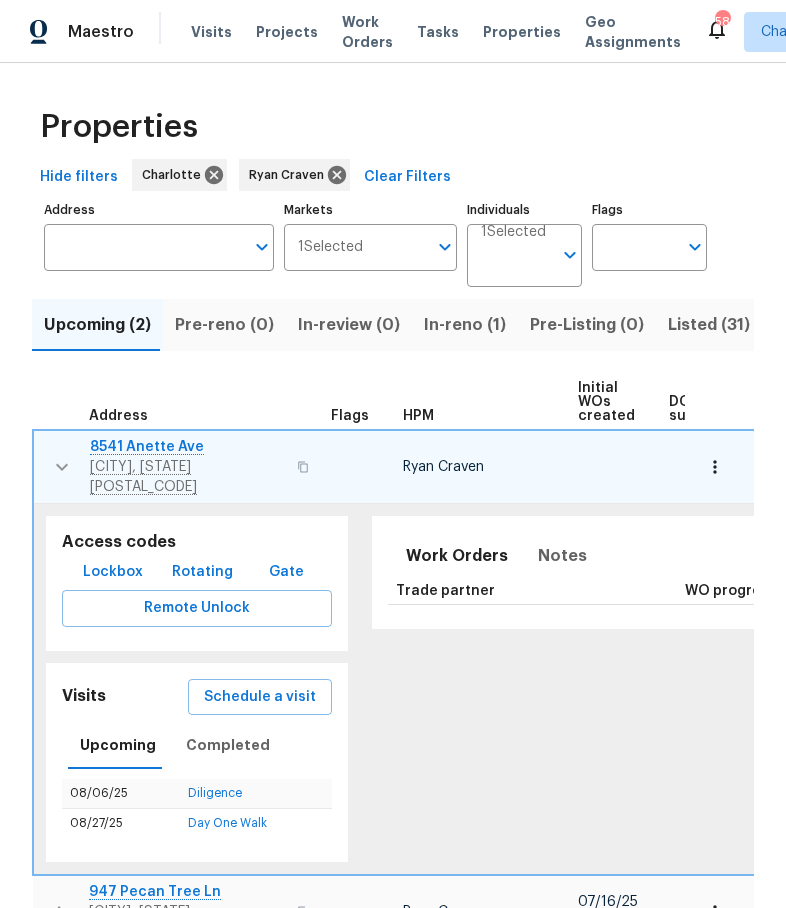 scroll, scrollTop: 0, scrollLeft: 0, axis: both 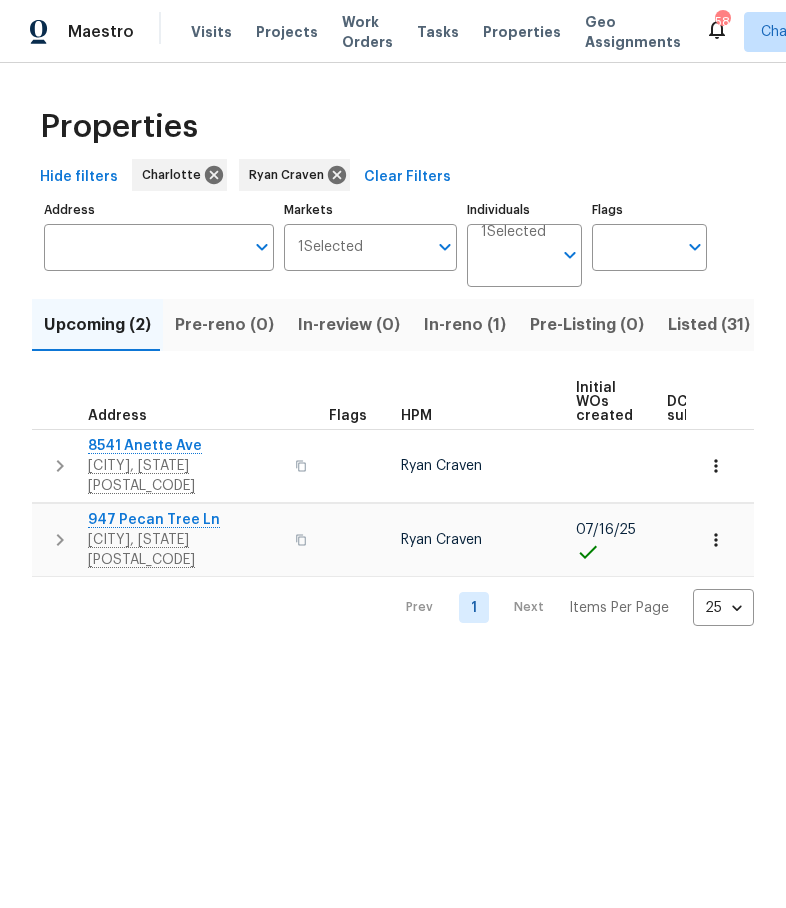 click at bounding box center [60, 540] 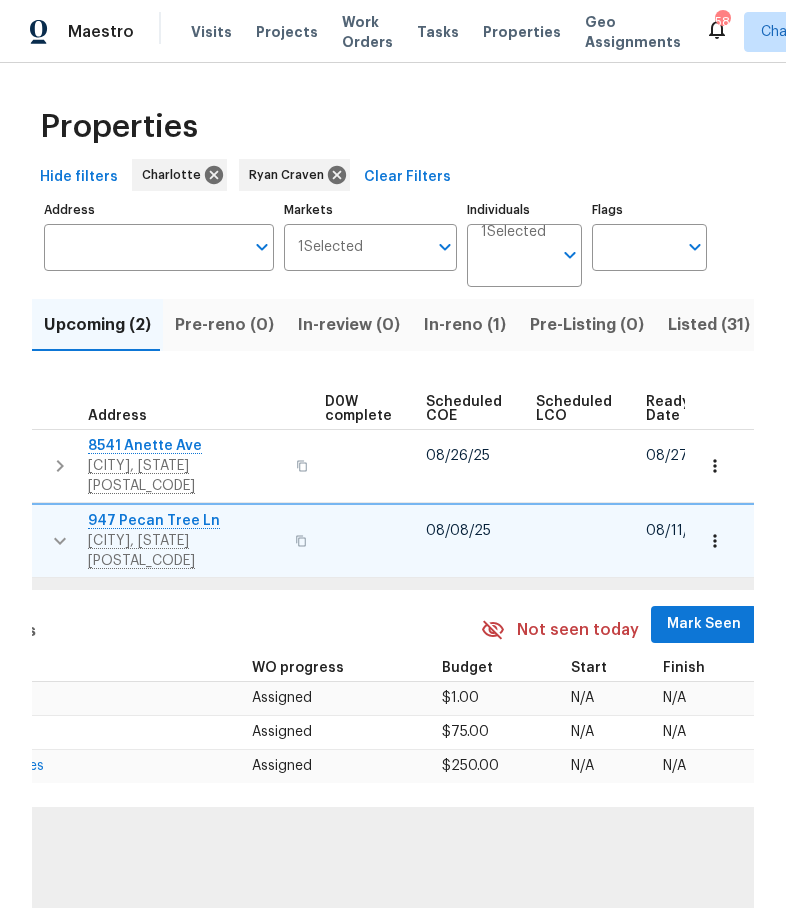 click on "Mark Seen" at bounding box center [704, 624] 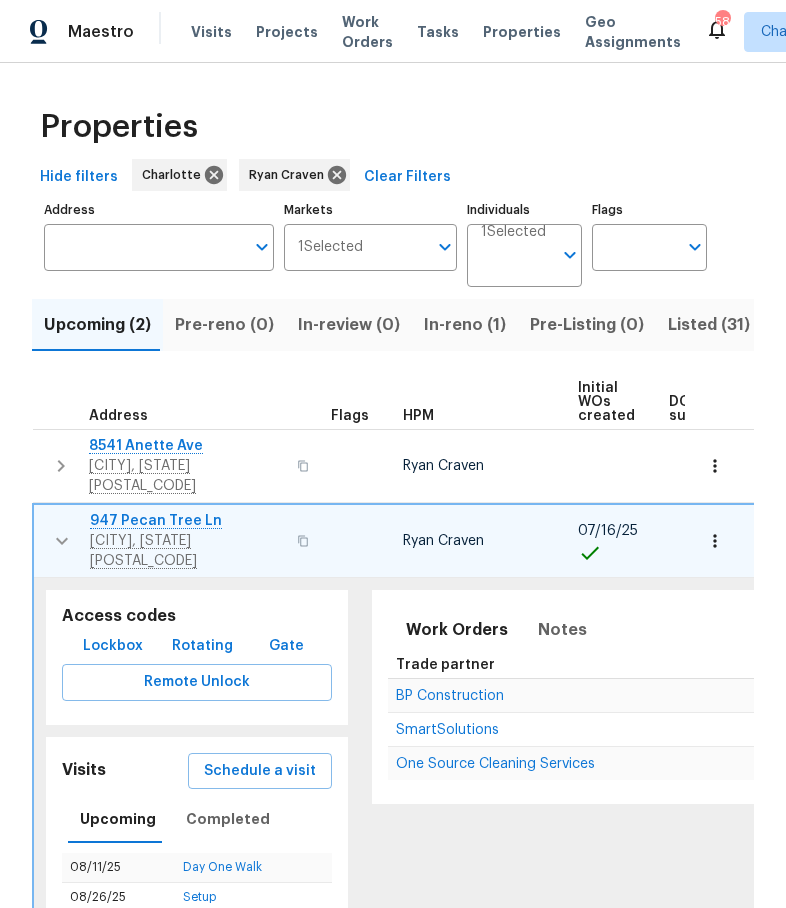 scroll, scrollTop: 0, scrollLeft: 0, axis: both 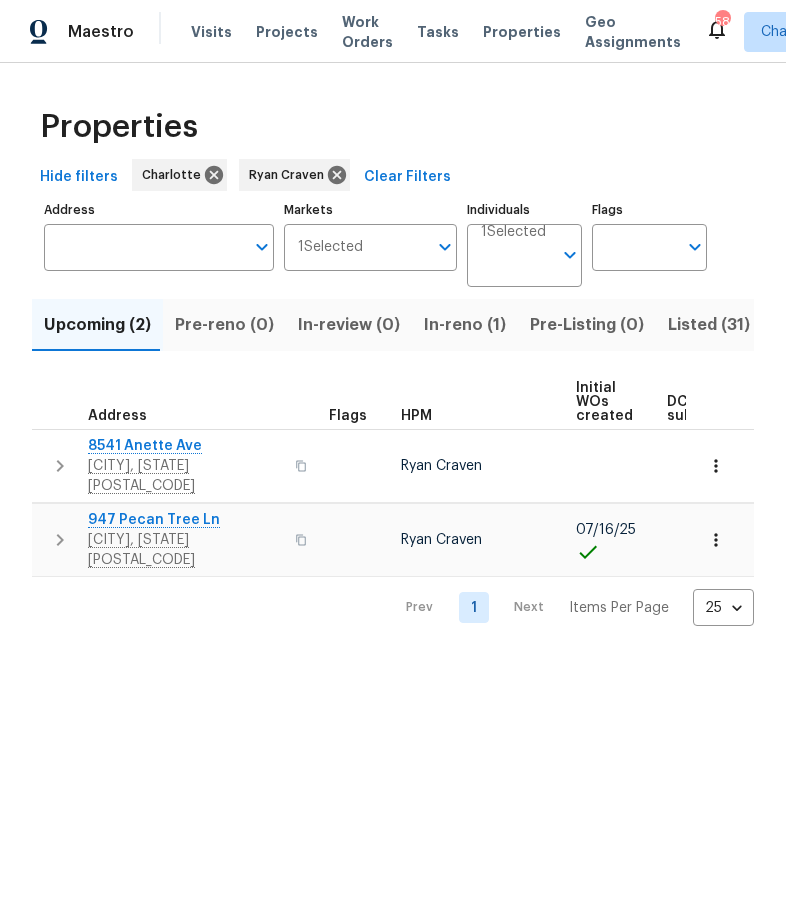 click on "In-reno (1)" at bounding box center (465, 325) 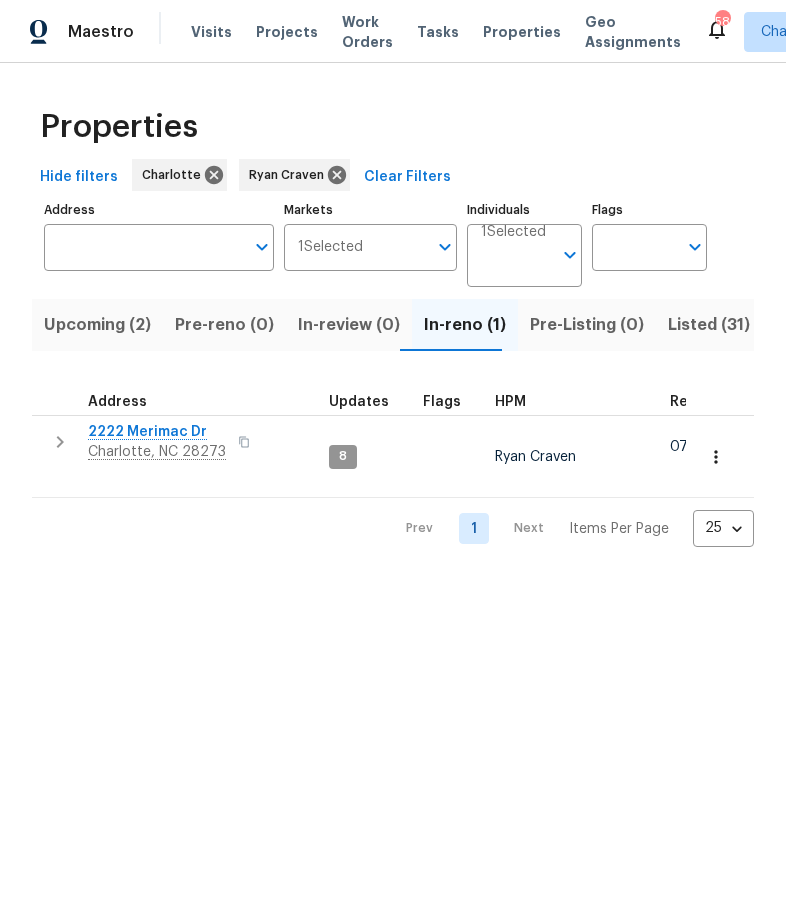 click 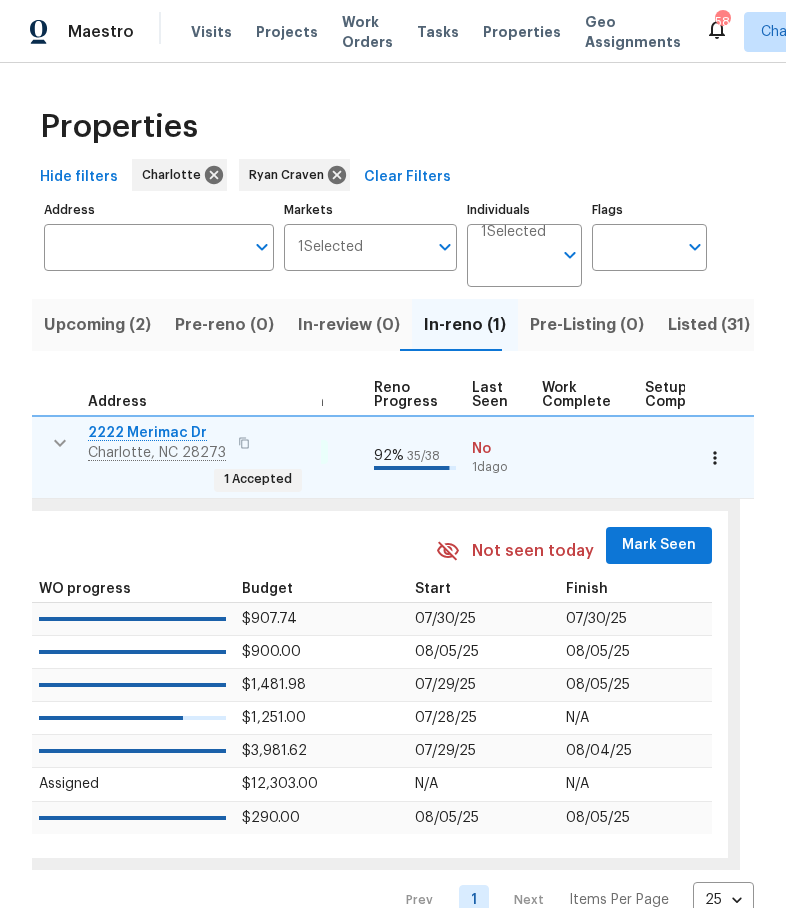 scroll, scrollTop: 0, scrollLeft: 859, axis: horizontal 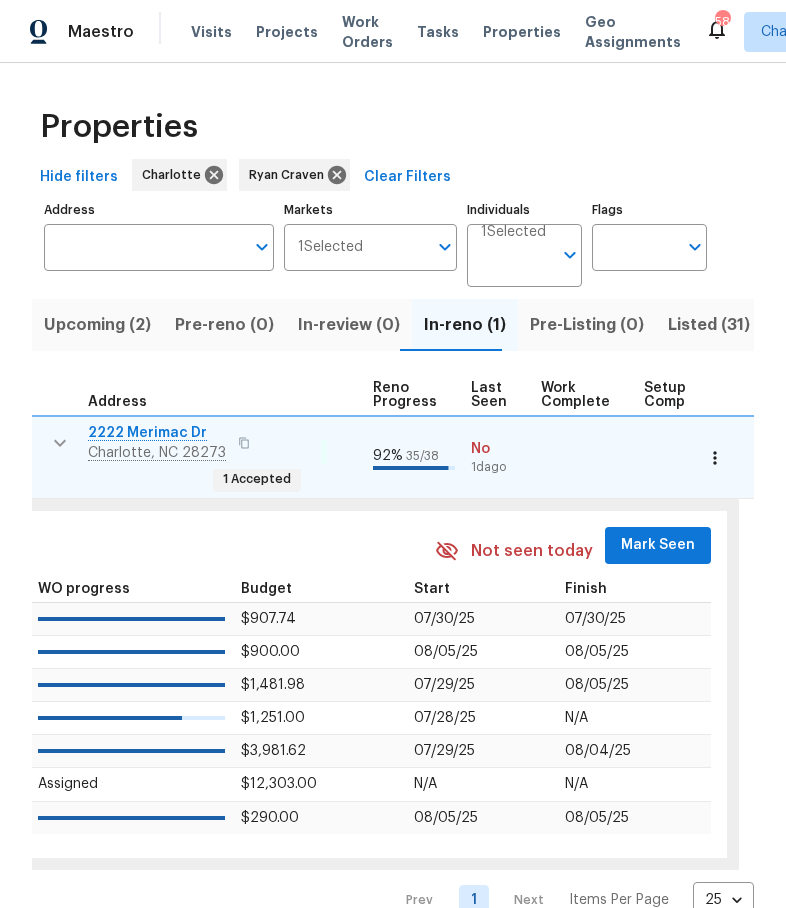 click on "Mark Seen" at bounding box center [658, 545] 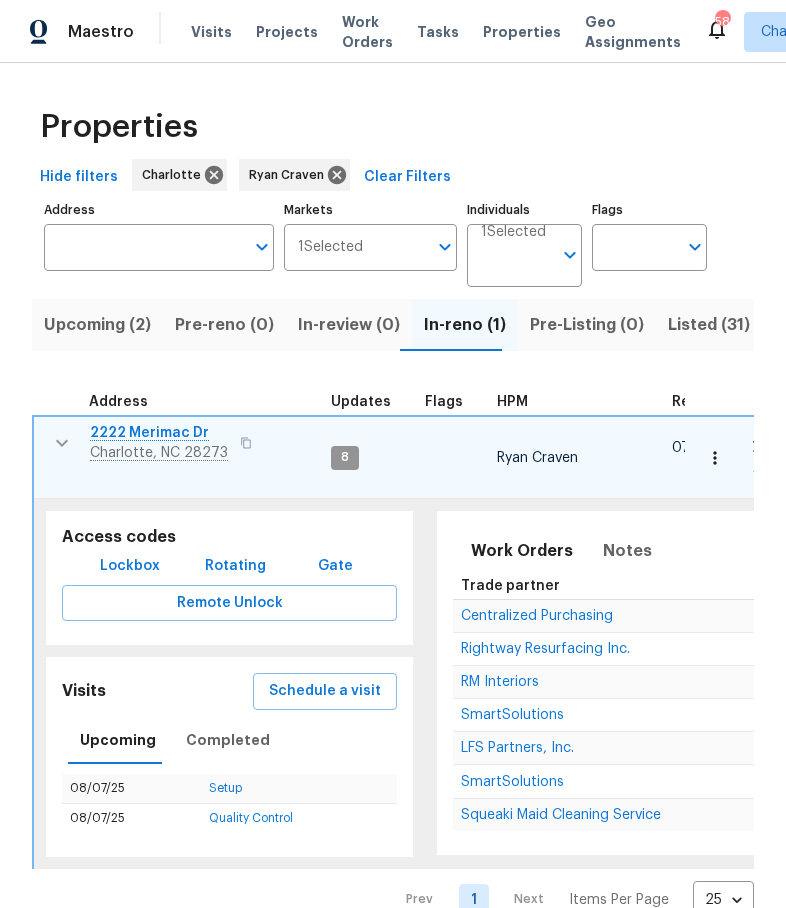 scroll, scrollTop: 0, scrollLeft: 0, axis: both 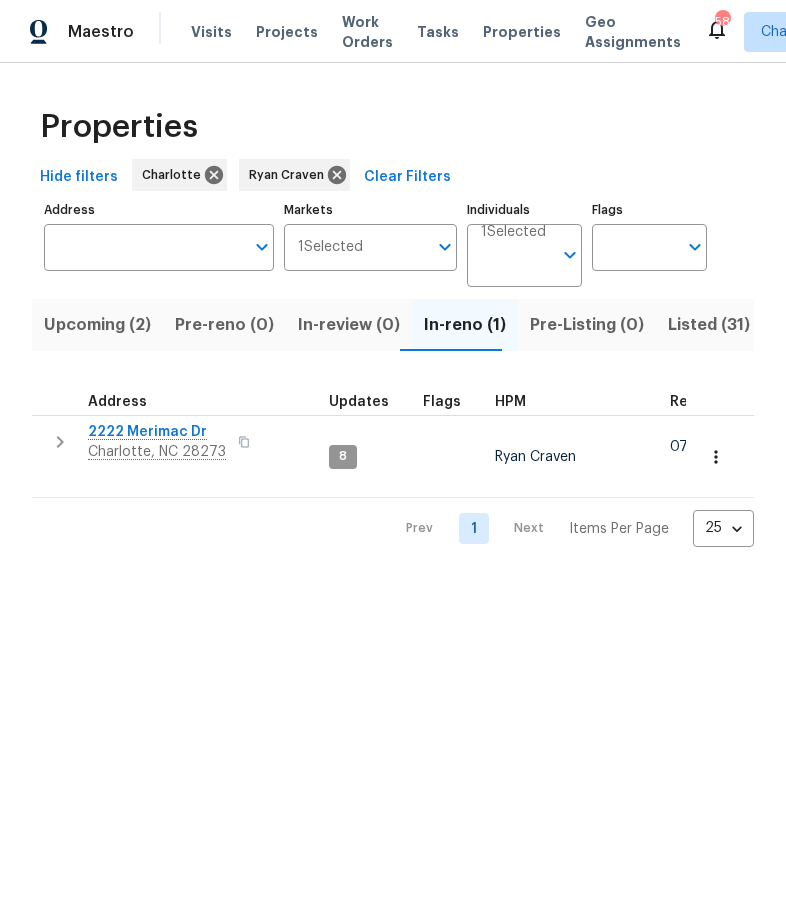 click on "Listed (31)" at bounding box center (709, 325) 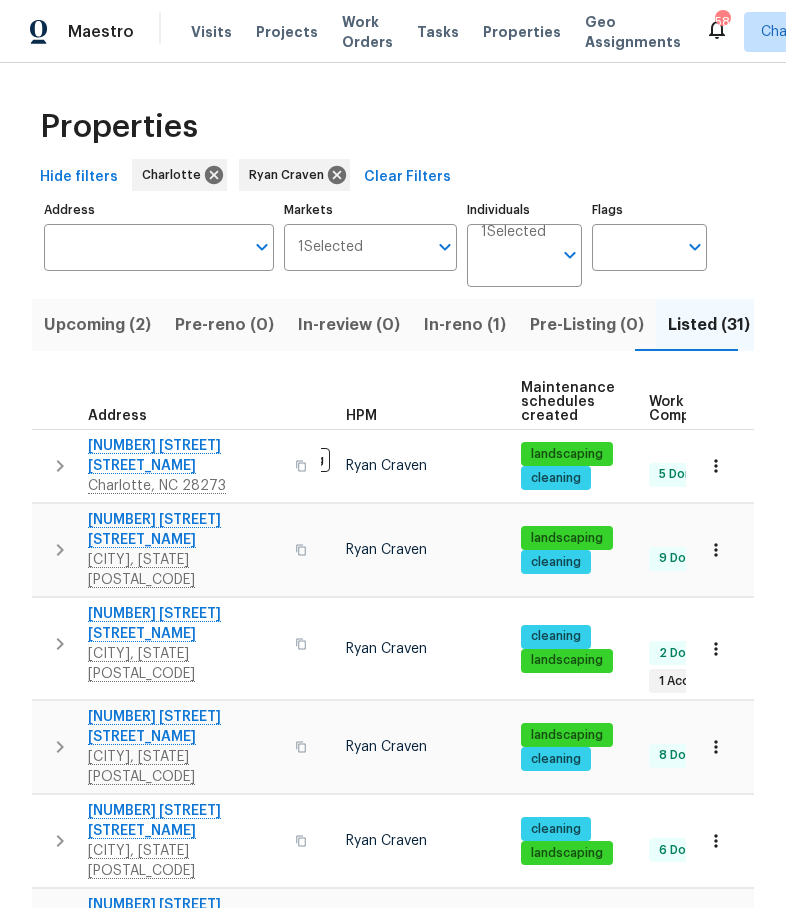 scroll, scrollTop: 0, scrollLeft: 86, axis: horizontal 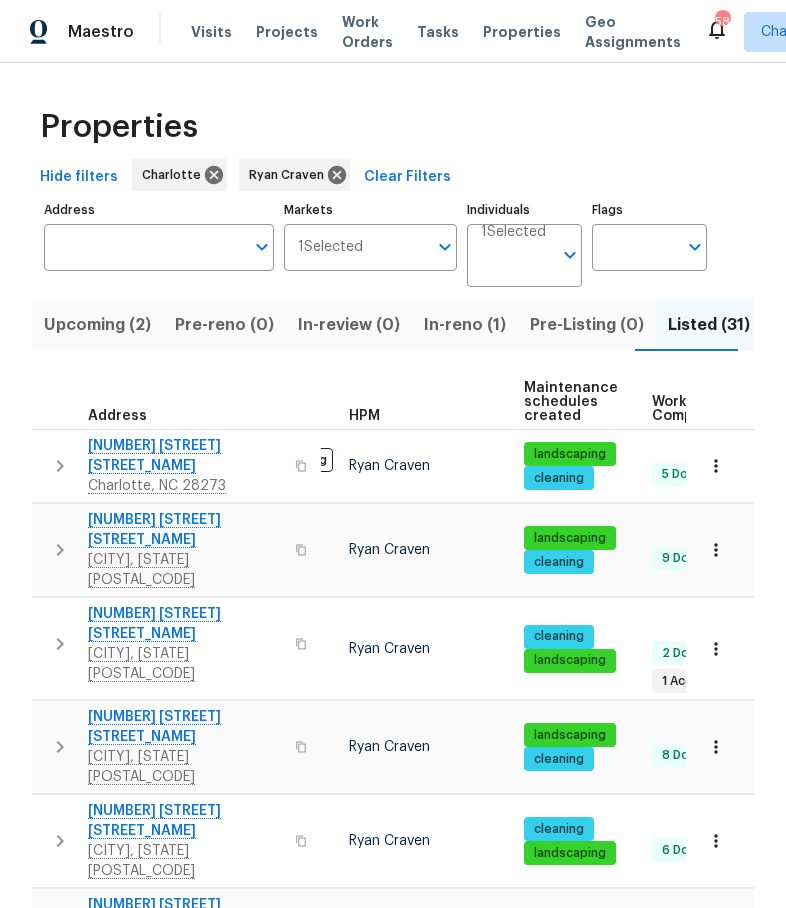click on "Resale (3)" at bounding box center [813, 325] 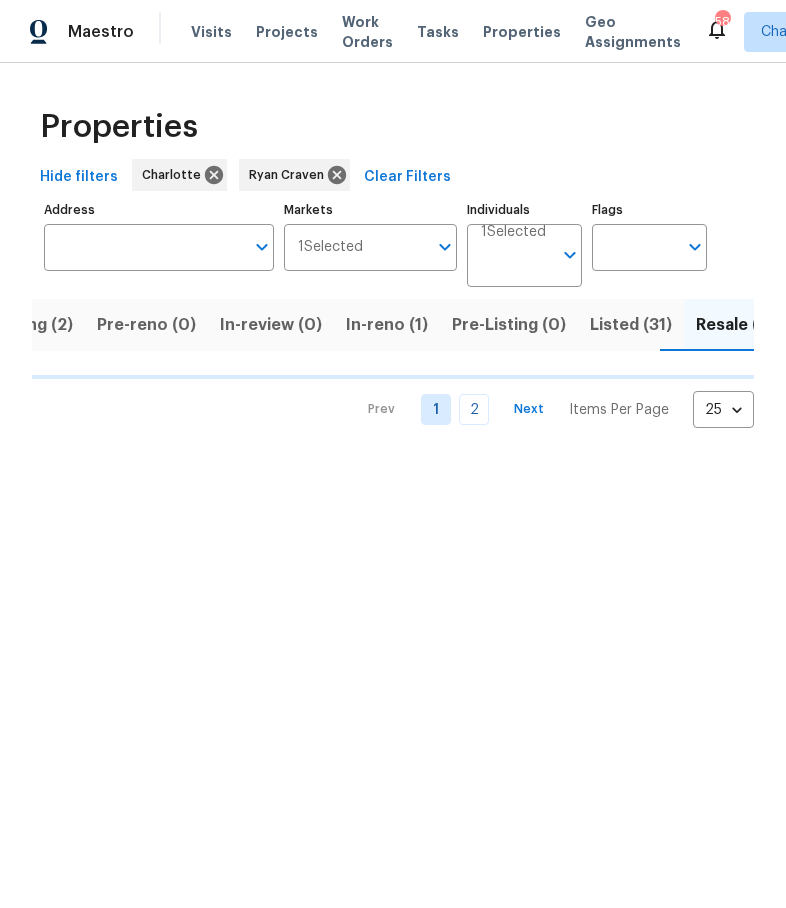 scroll, scrollTop: 0, scrollLeft: 83, axis: horizontal 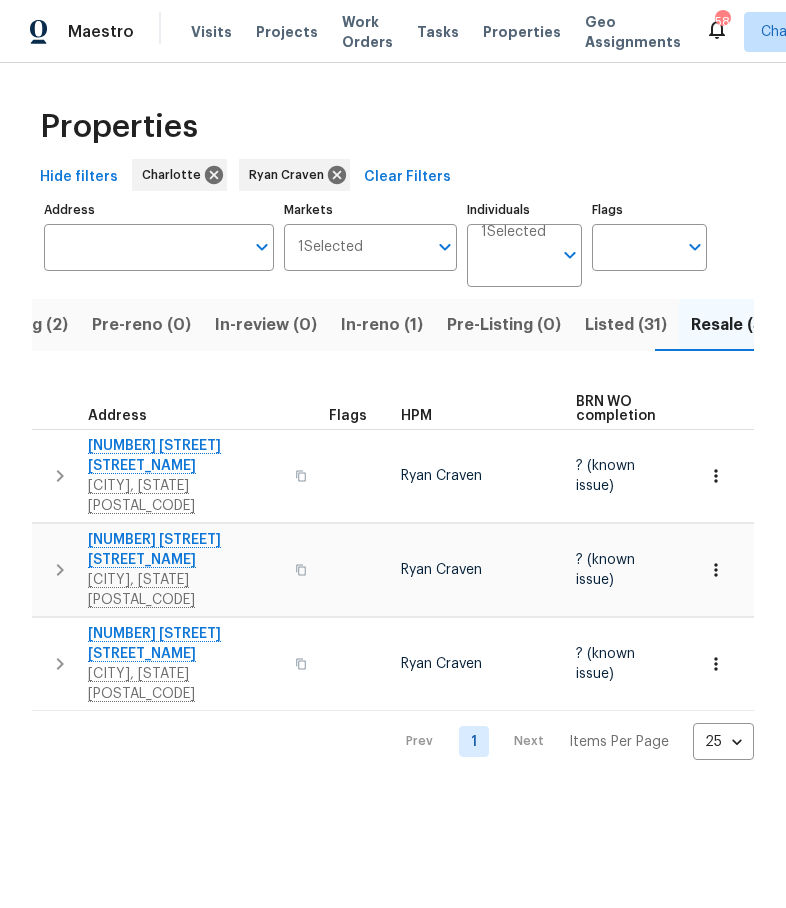 click at bounding box center (60, 476) 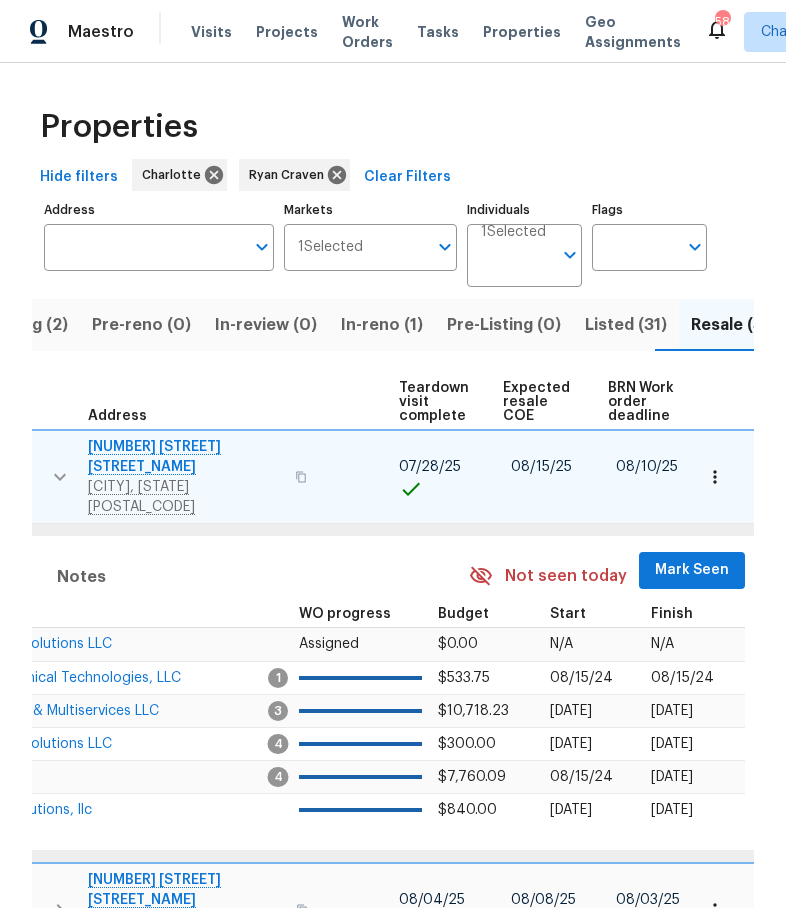 click on "Mark Seen" at bounding box center [692, 570] 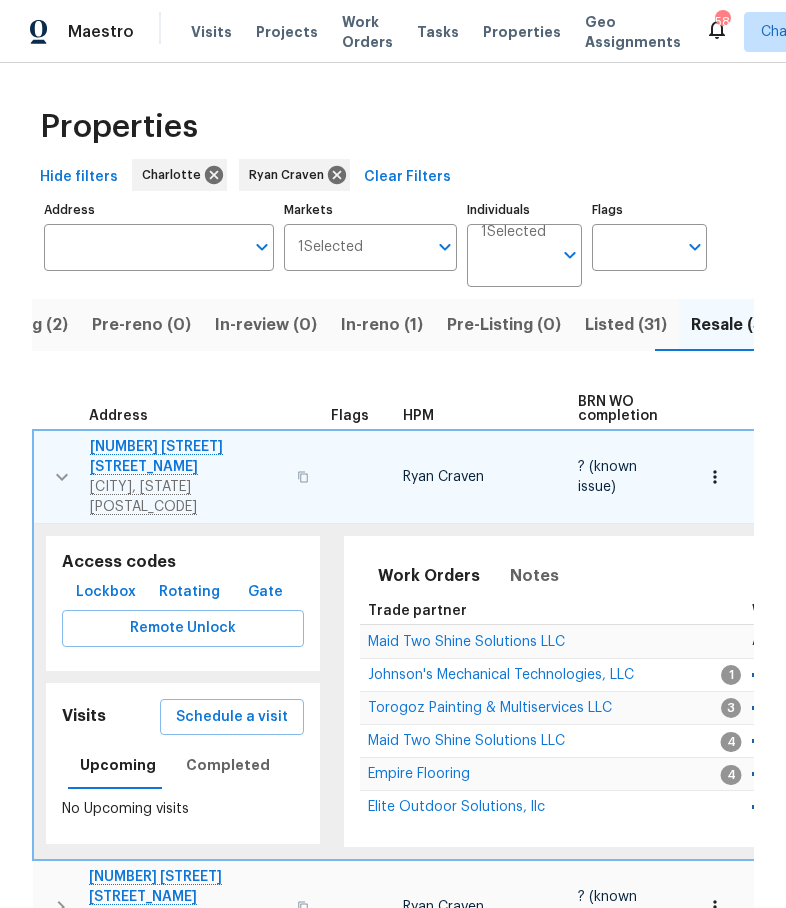 scroll, scrollTop: 0, scrollLeft: 0, axis: both 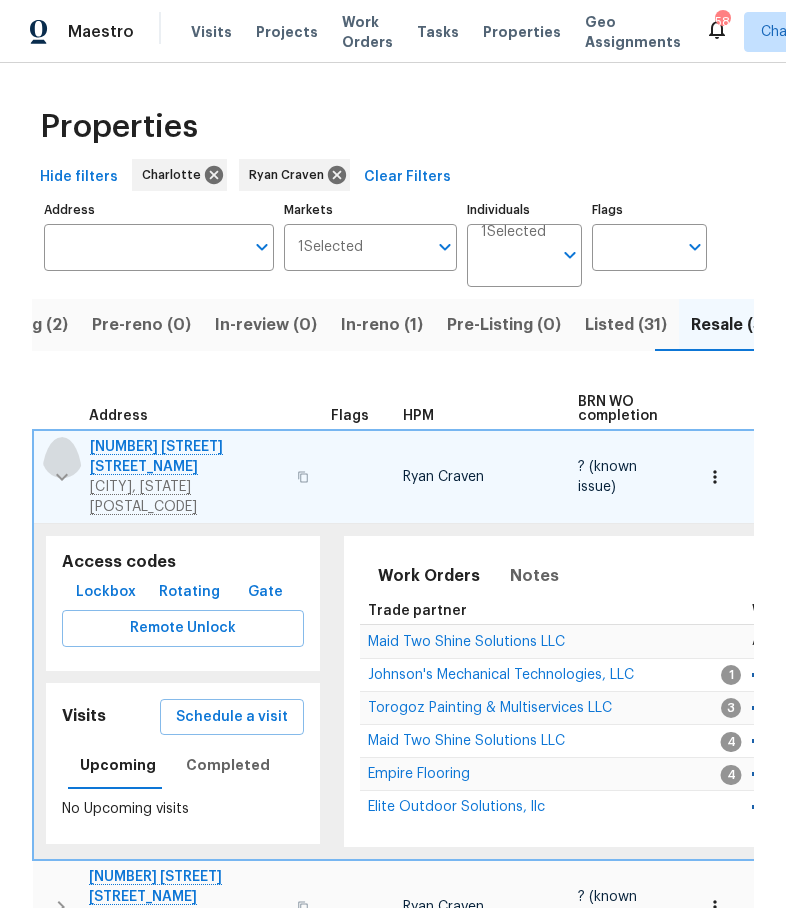 click at bounding box center (62, 477) 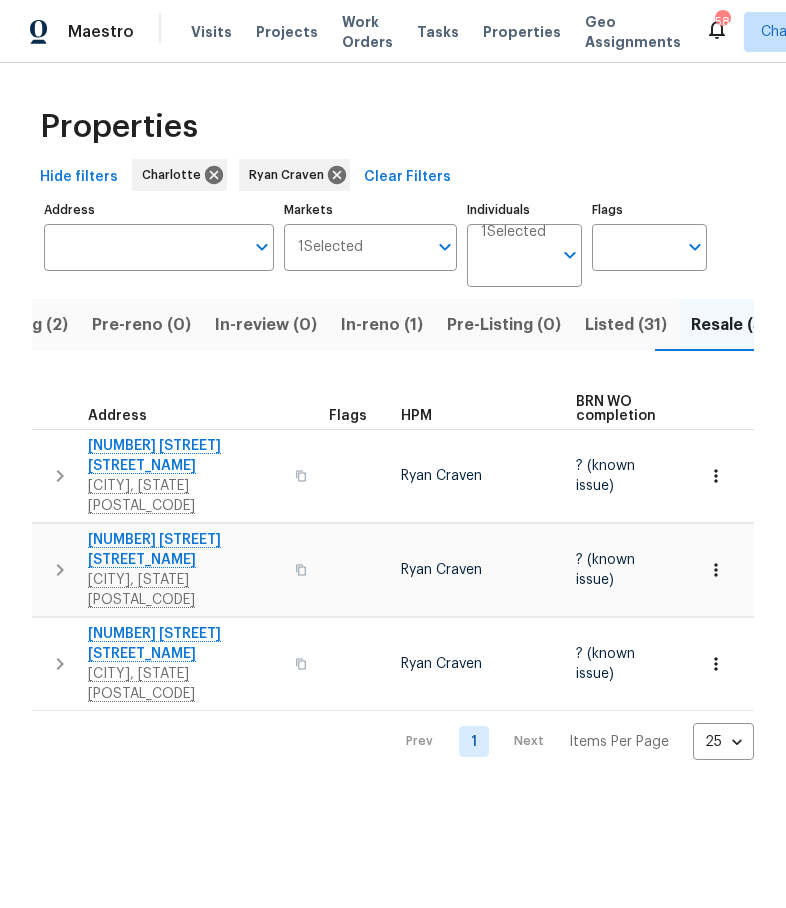 click on "2312 Christensens Ct Charlotte, NC 28270" at bounding box center (176, 570) 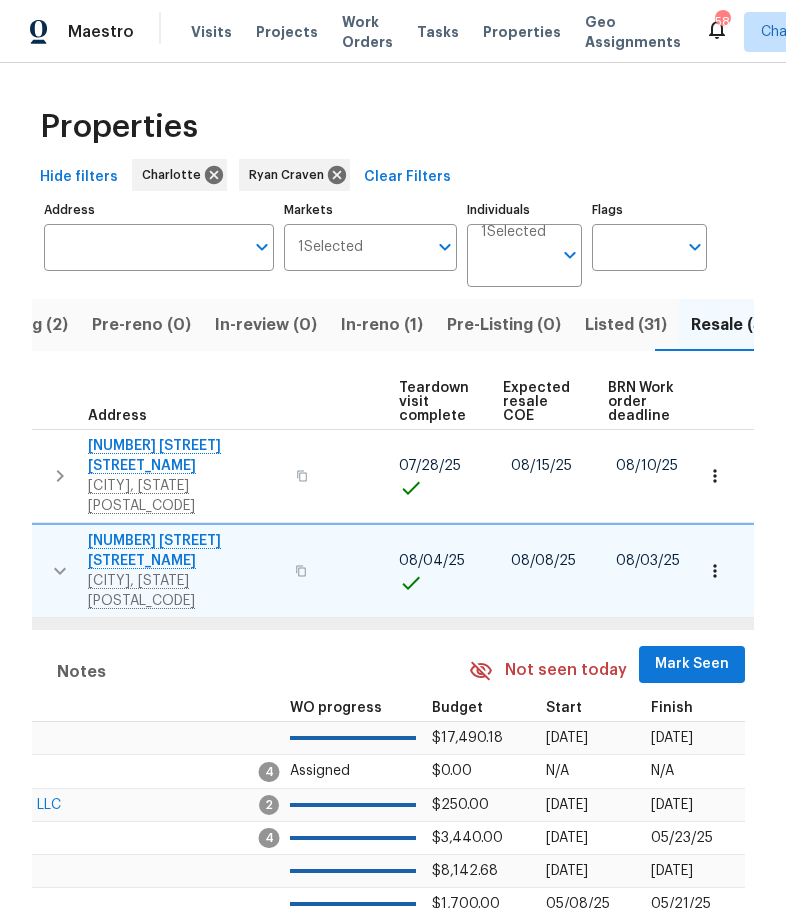 click on "Mark Seen" at bounding box center [692, 664] 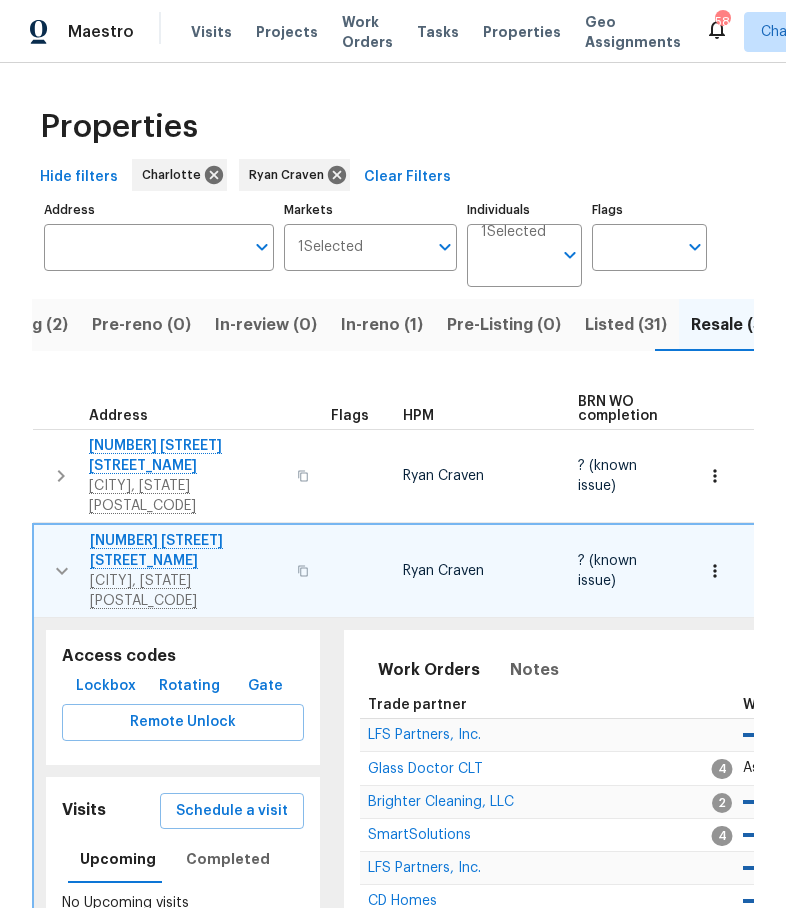 scroll, scrollTop: 0, scrollLeft: 0, axis: both 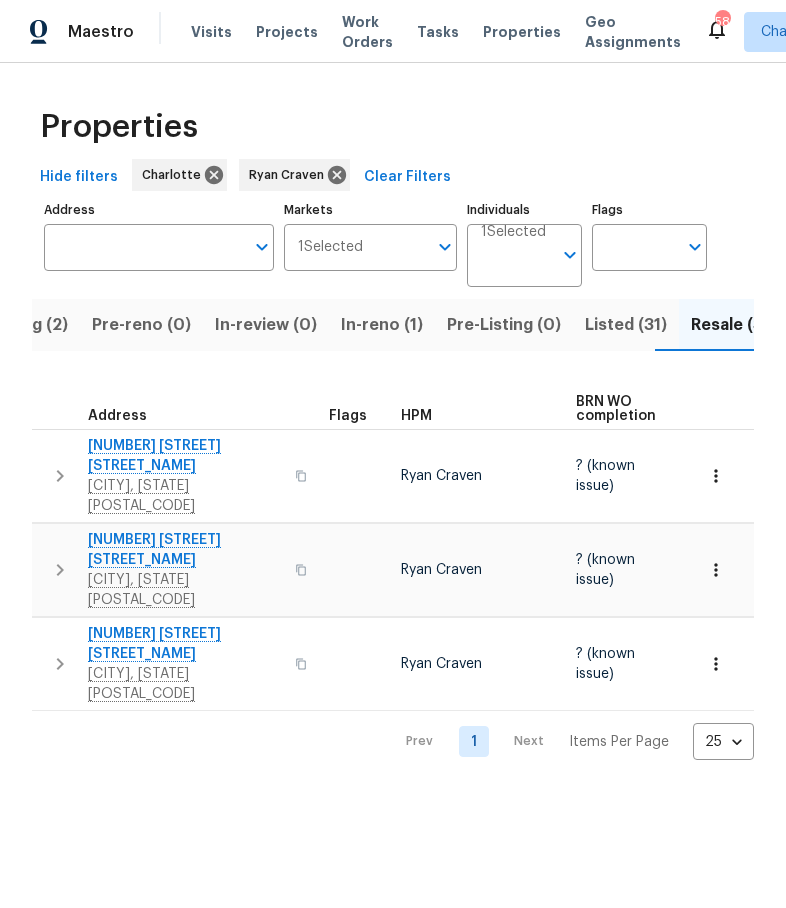 click at bounding box center [60, 664] 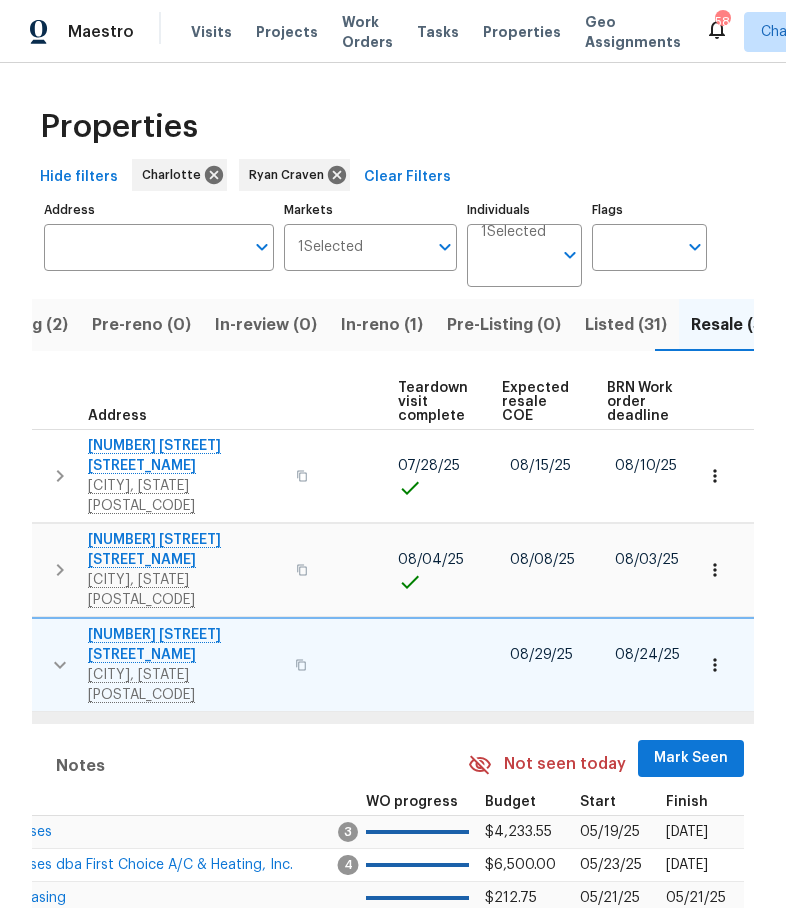 click on "Mark Seen" at bounding box center (691, 758) 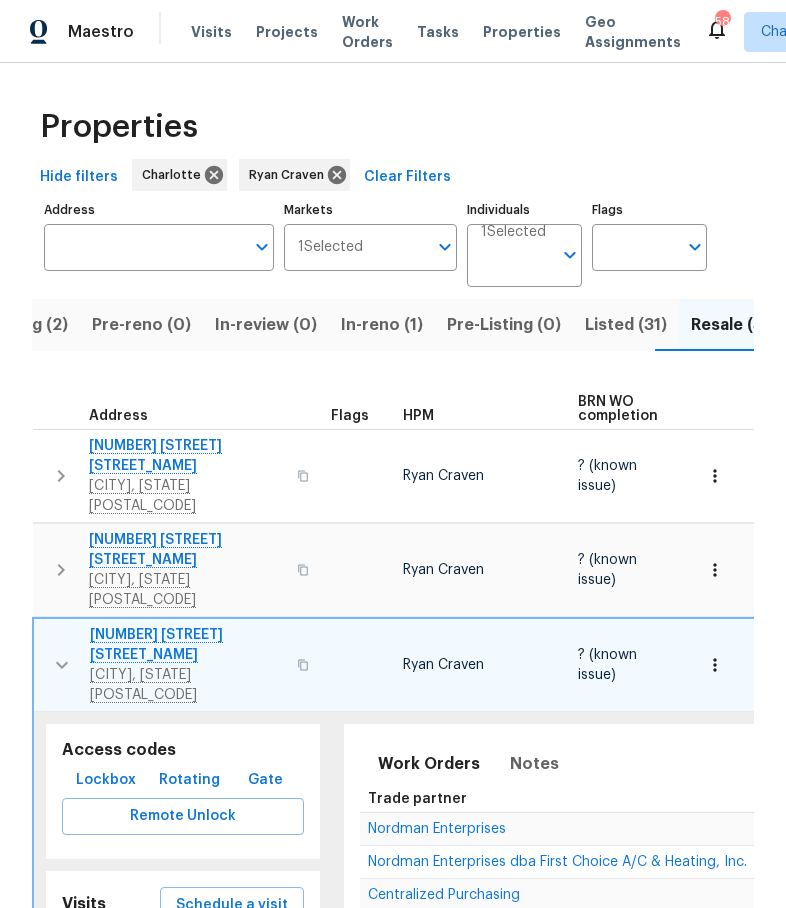 scroll, scrollTop: 0, scrollLeft: 0, axis: both 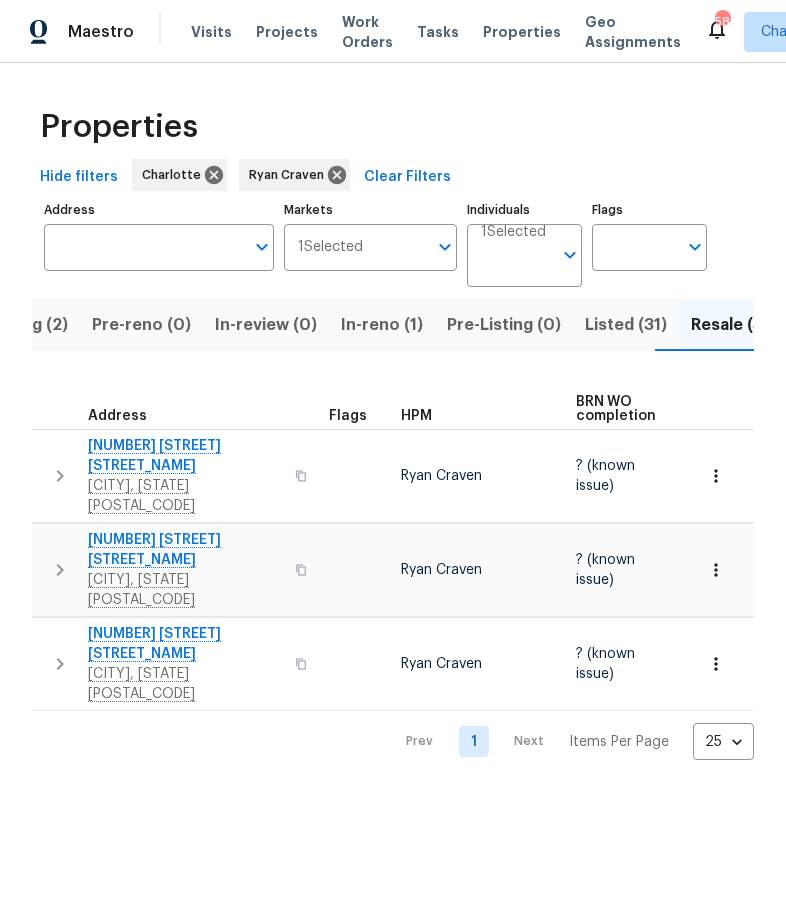 click 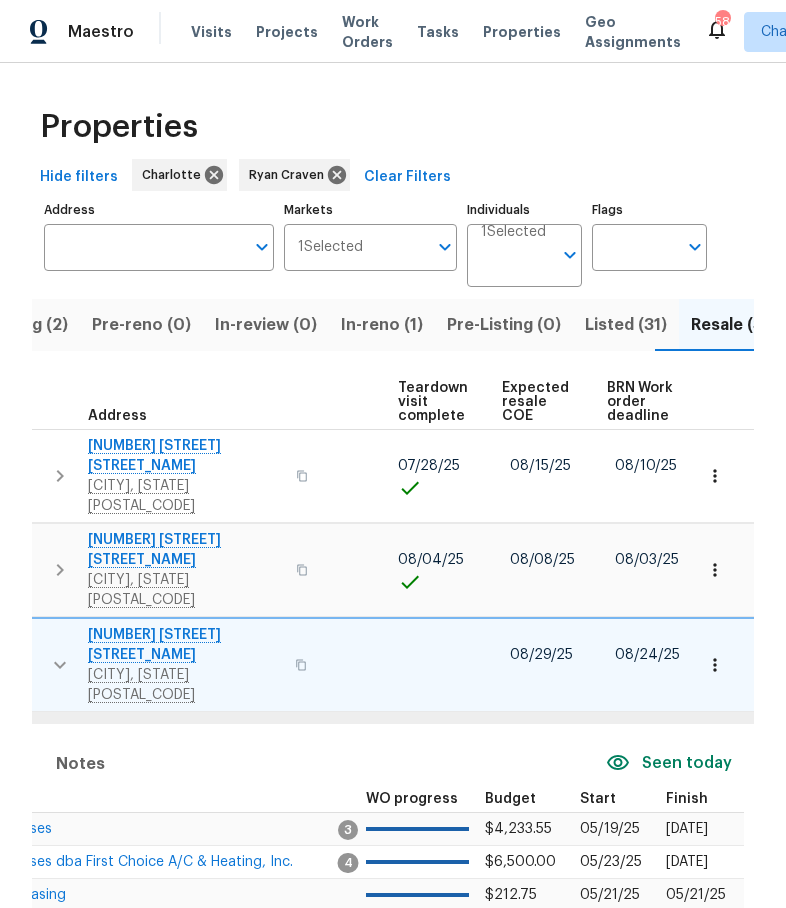 scroll, scrollTop: 0, scrollLeft: 453, axis: horizontal 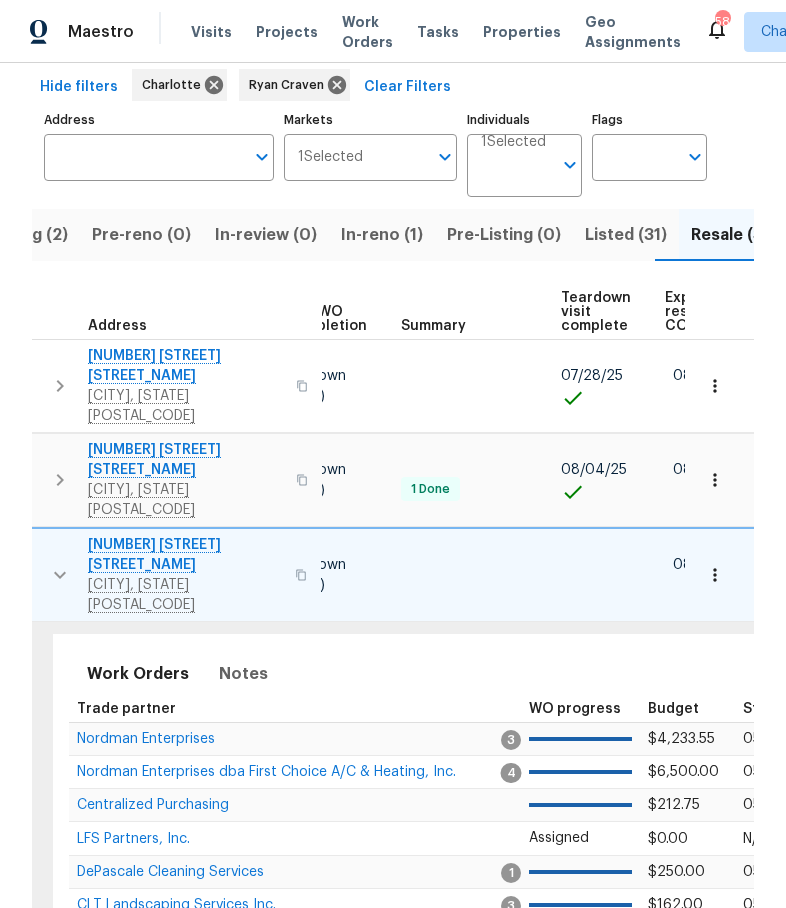 click on "Nordman Enterprises dba First Choice A/C & Heating, Inc." at bounding box center (266, 772) 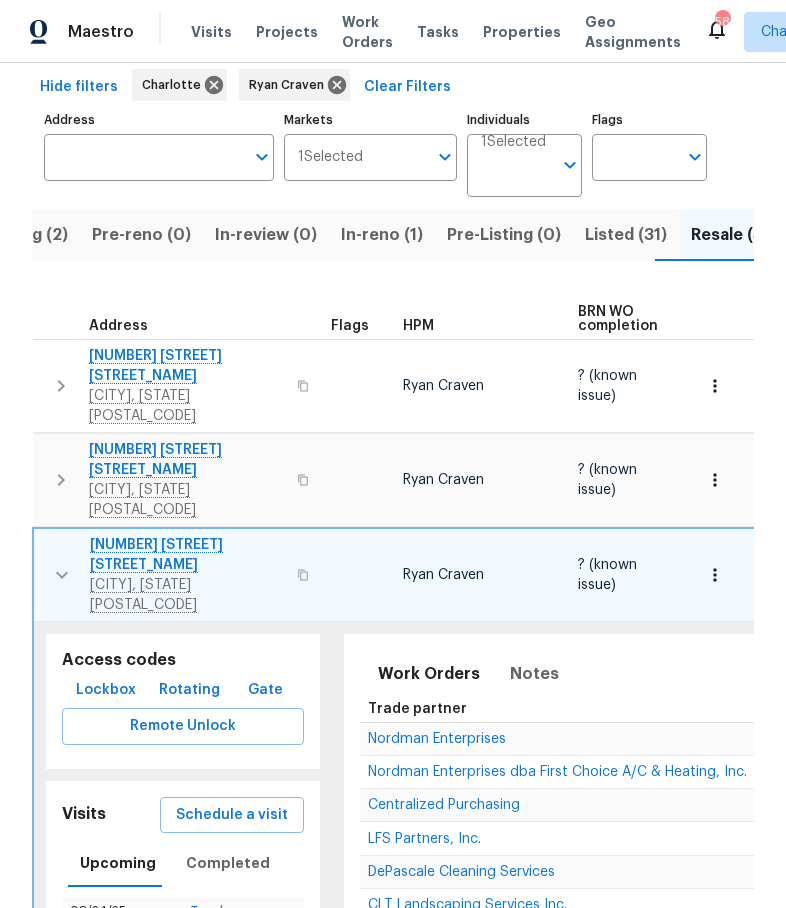scroll, scrollTop: 0, scrollLeft: 0, axis: both 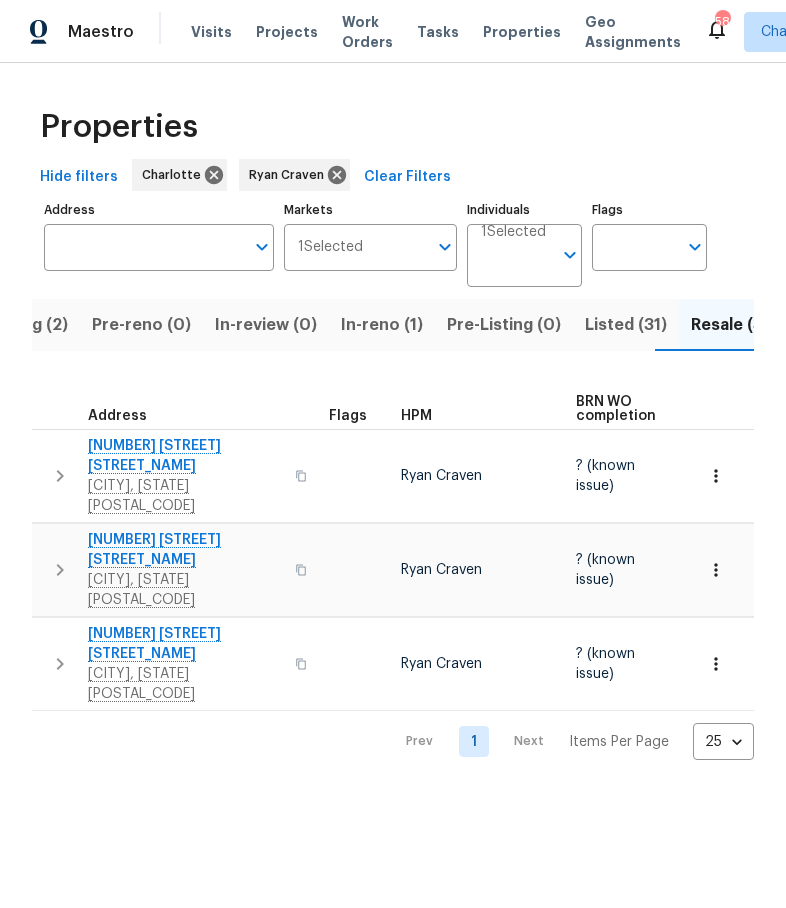 click on "Upcoming (2)" at bounding box center [14, 325] 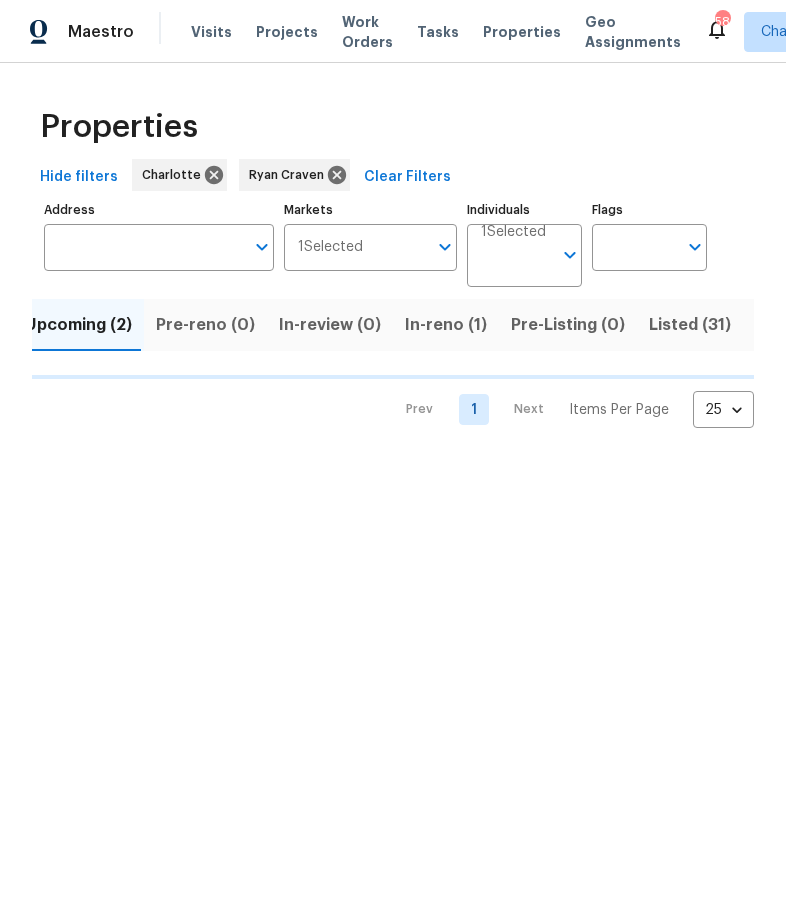 scroll, scrollTop: 0, scrollLeft: 0, axis: both 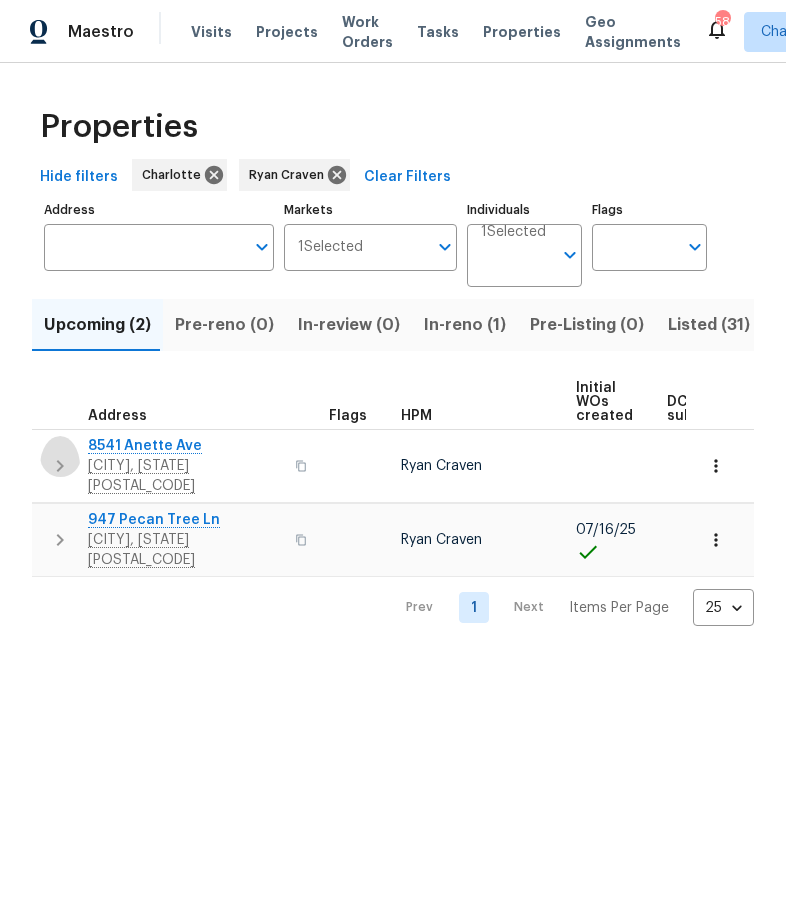 click 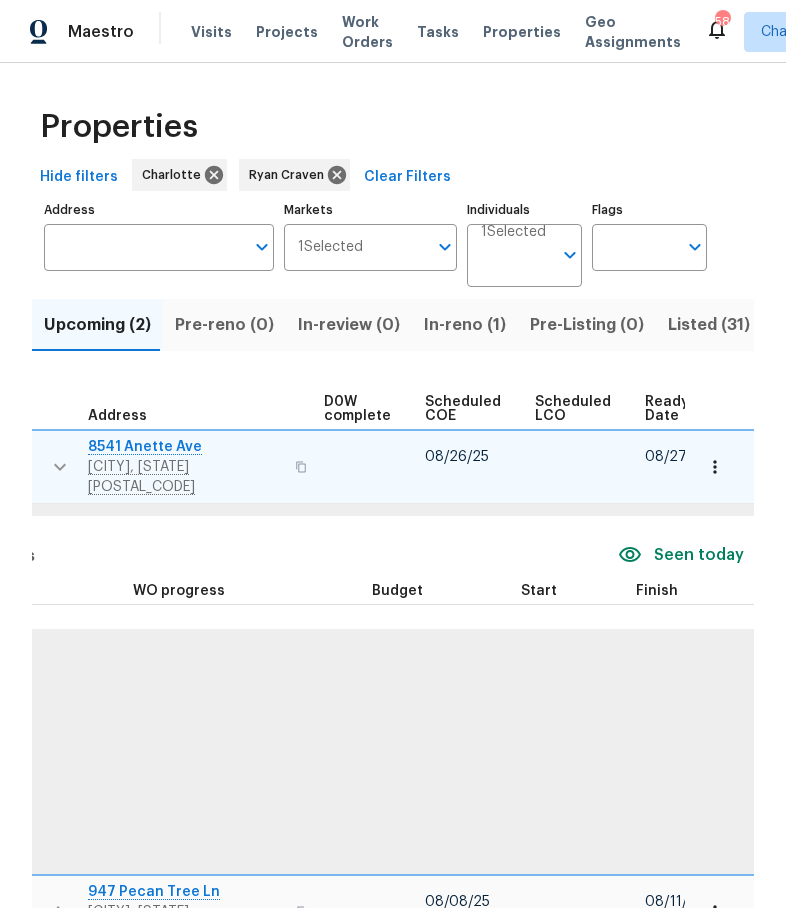 scroll, scrollTop: 0, scrollLeft: 551, axis: horizontal 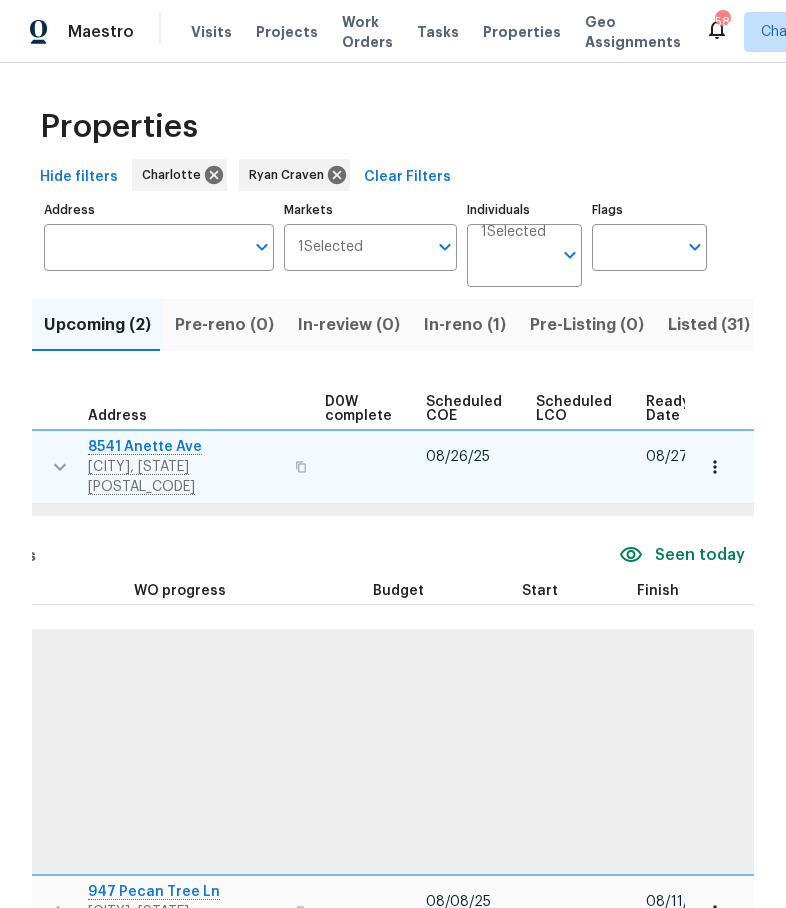 click 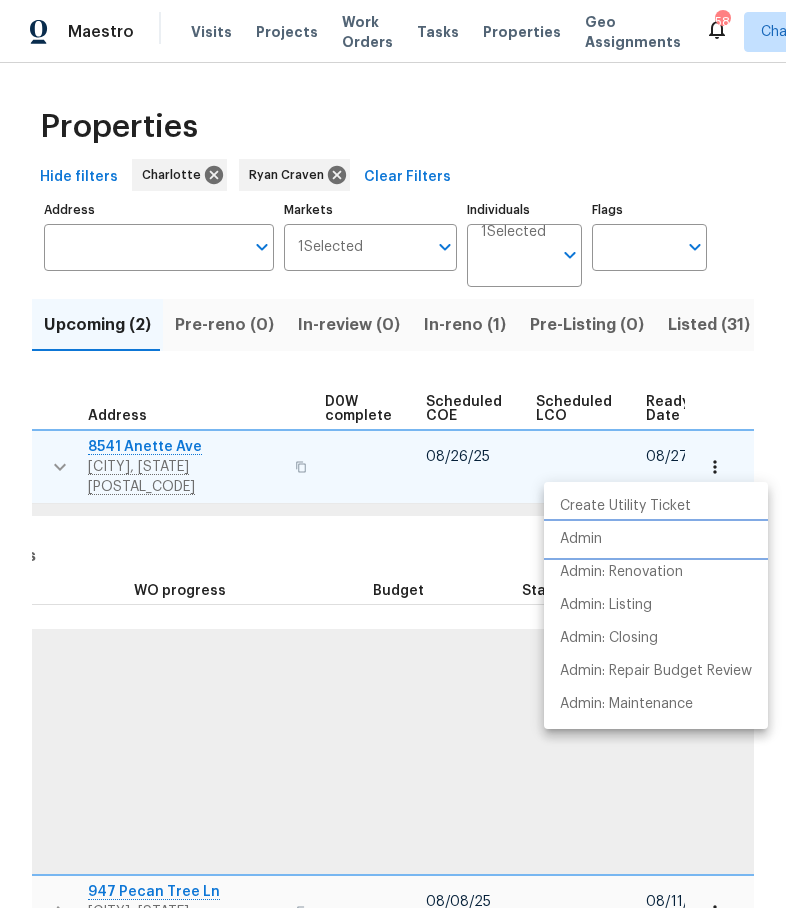 click on "Admin" at bounding box center [581, 539] 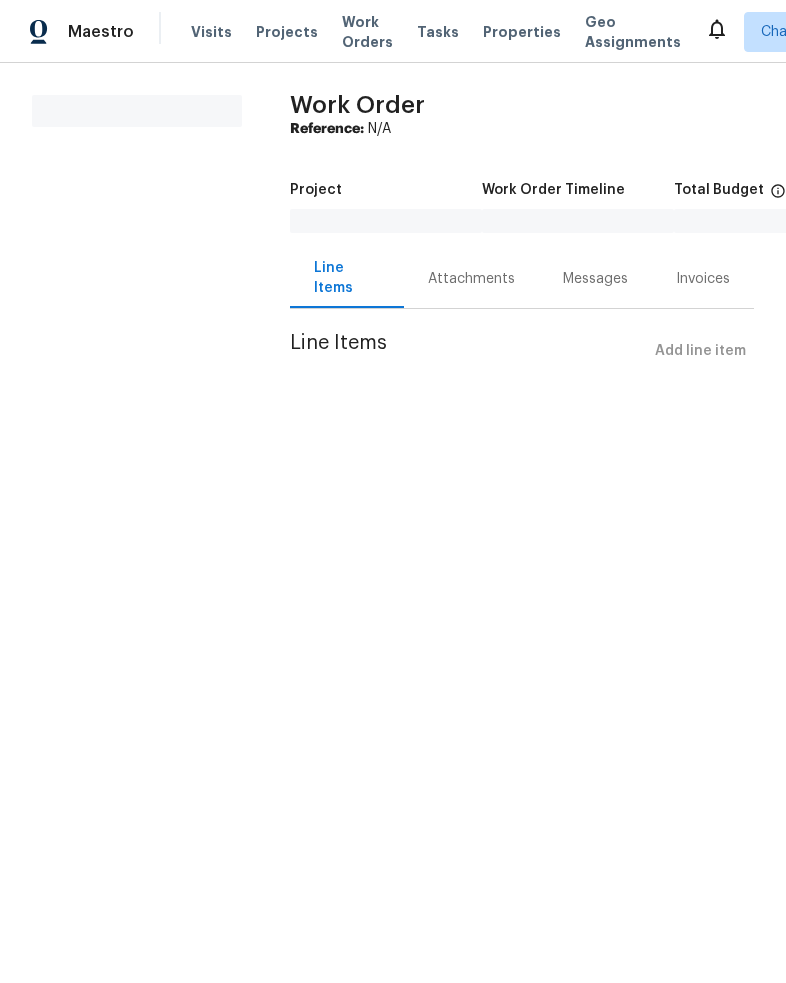 scroll, scrollTop: 0, scrollLeft: 0, axis: both 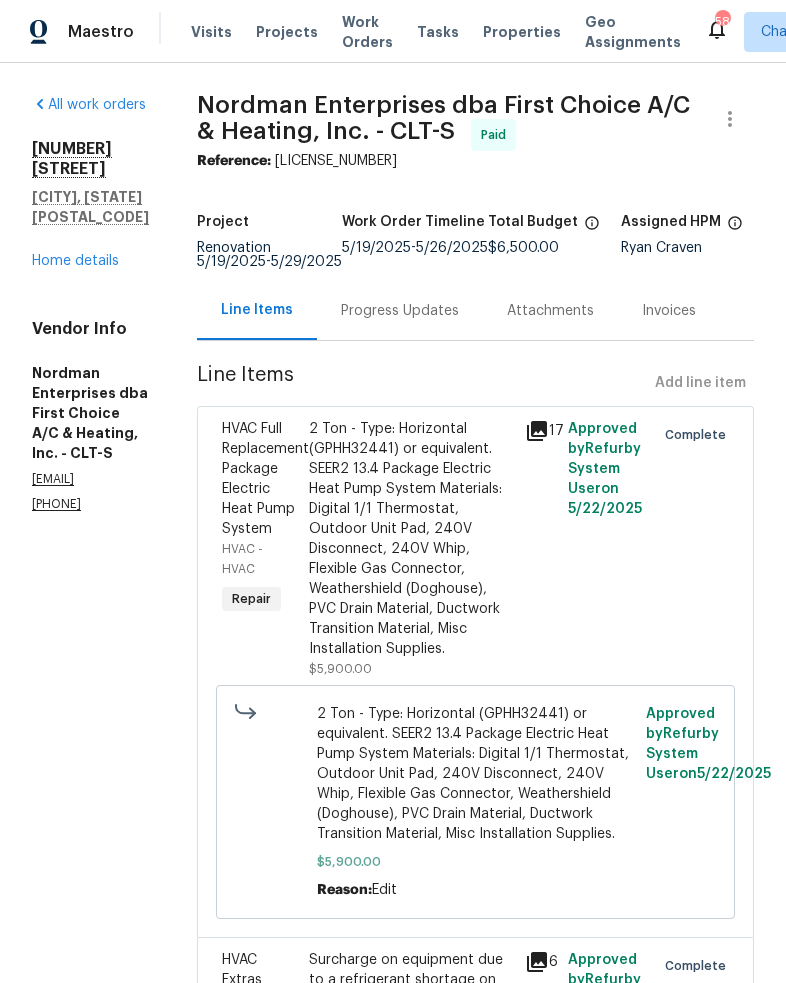 click on "Home details" at bounding box center (75, 261) 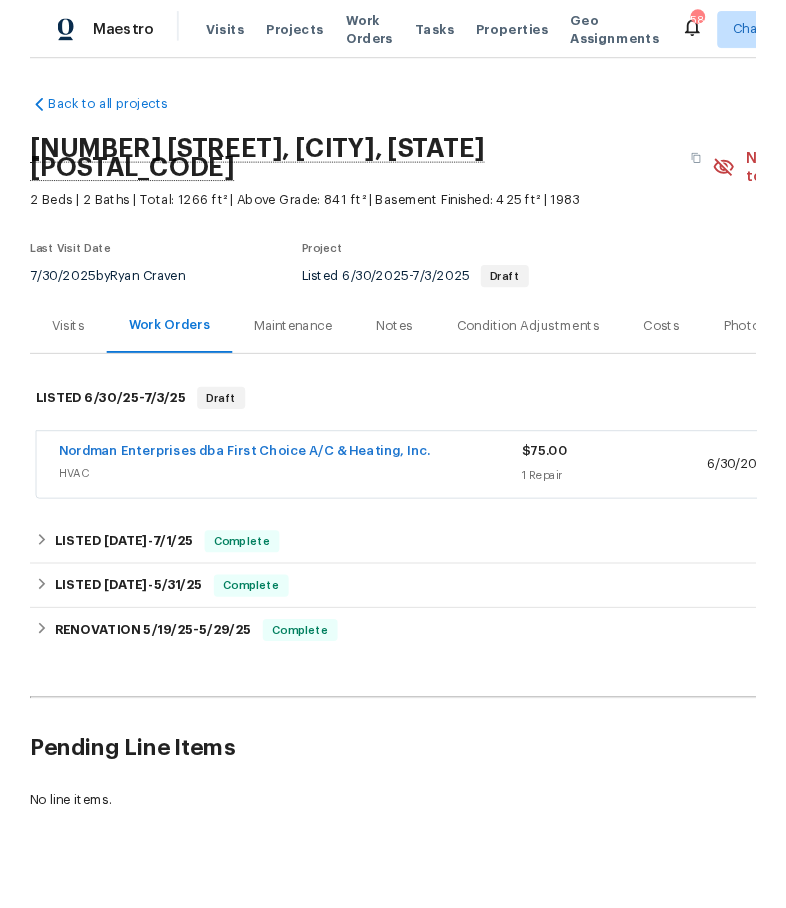 scroll, scrollTop: 0, scrollLeft: 0, axis: both 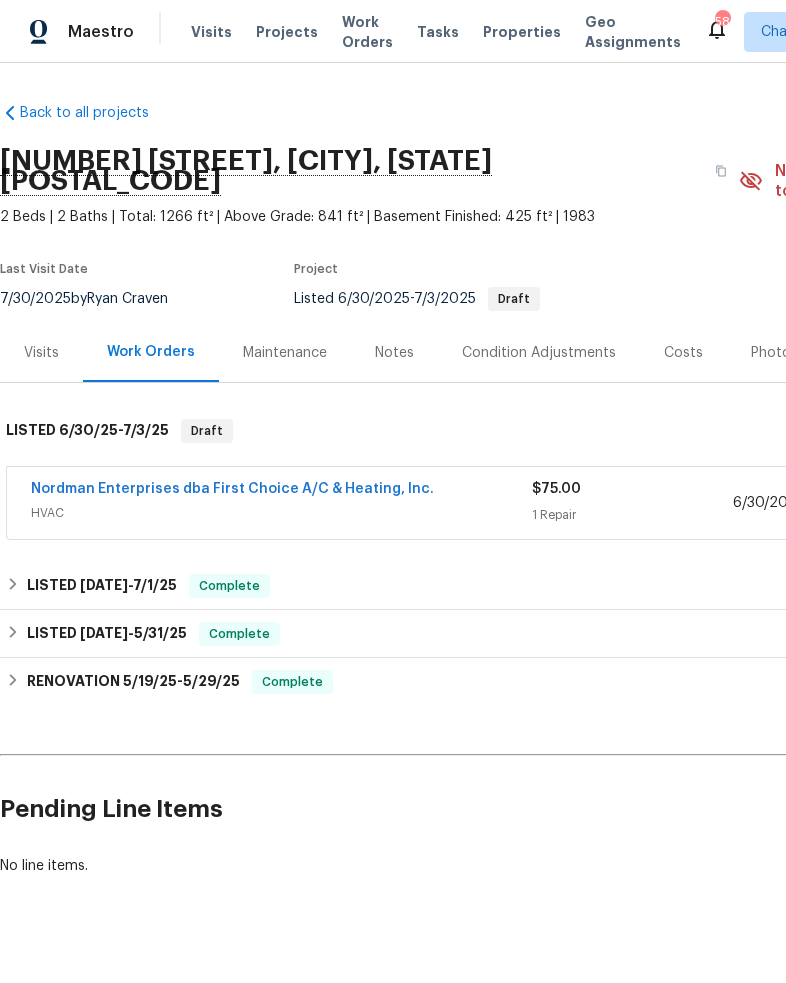 click on "Nordman Enterprises dba First Choice A/C & Heating, Inc." at bounding box center (232, 489) 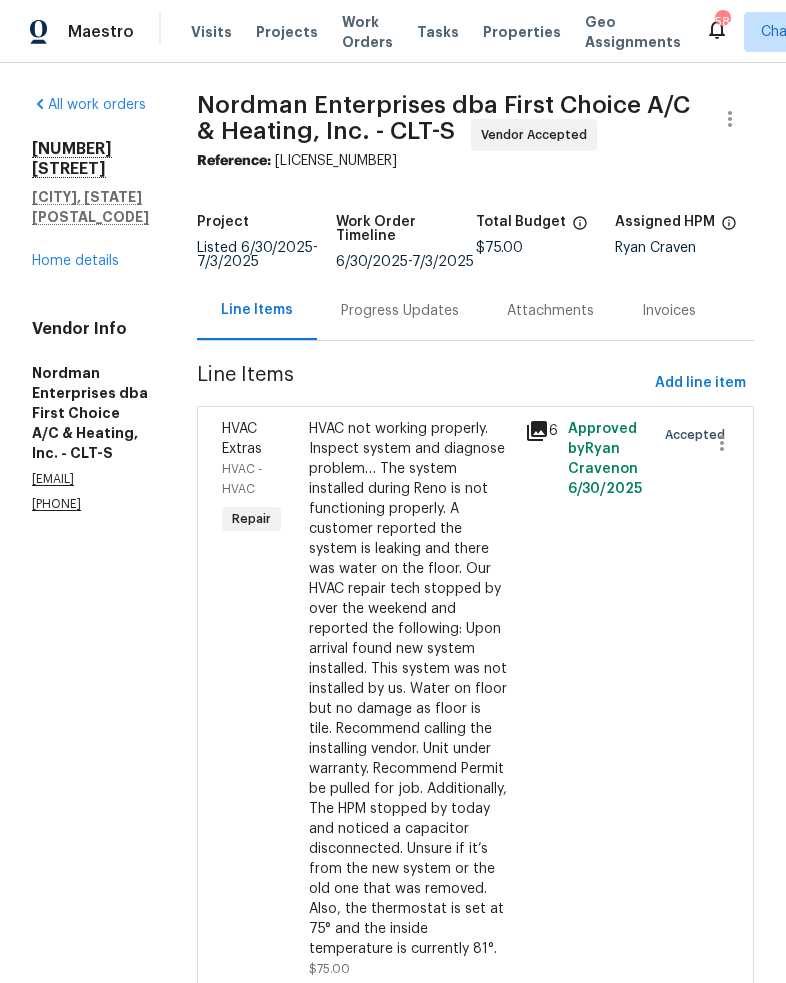 click on "Progress Updates" at bounding box center [400, 311] 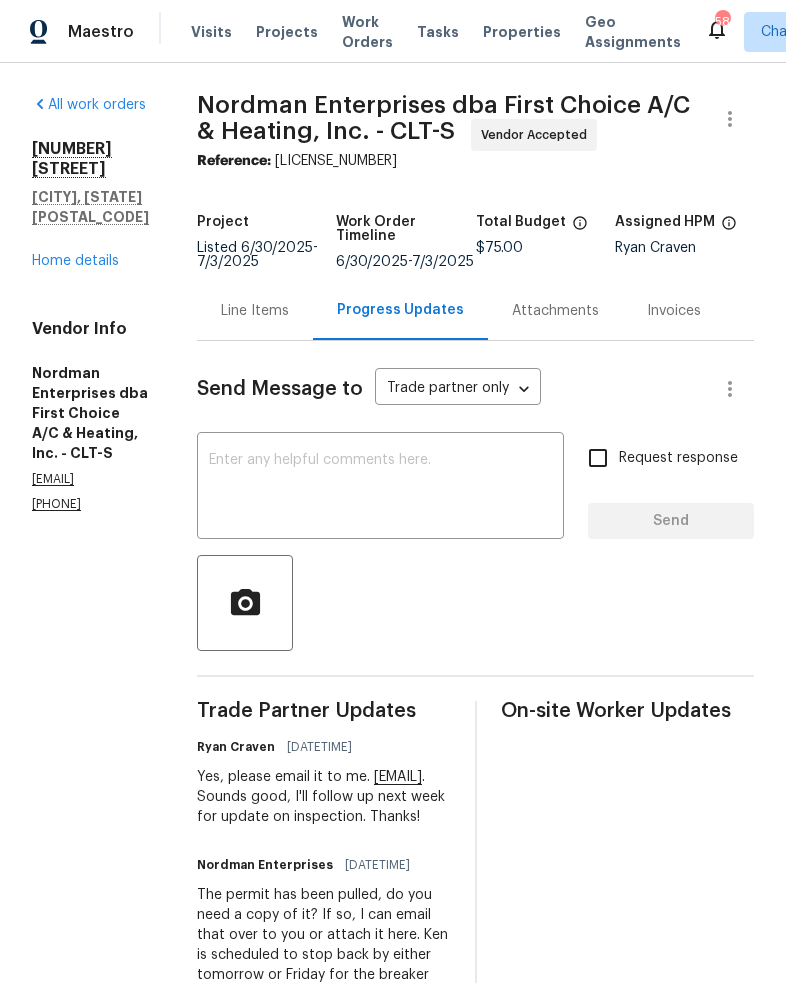 click at bounding box center [380, 488] 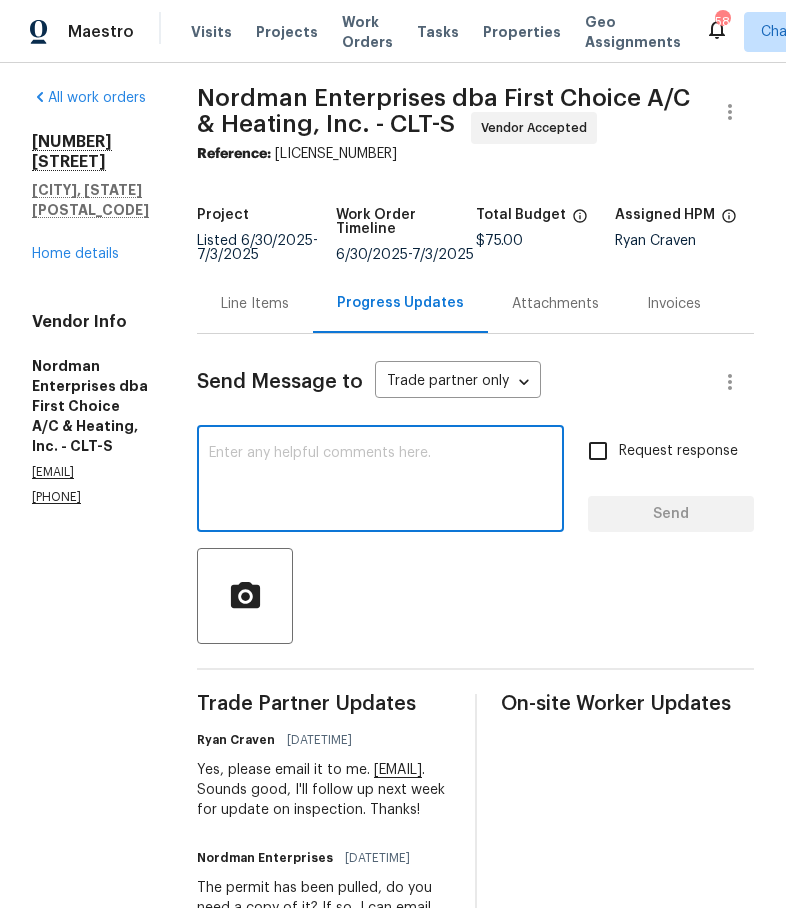 scroll, scrollTop: 6, scrollLeft: 0, axis: vertical 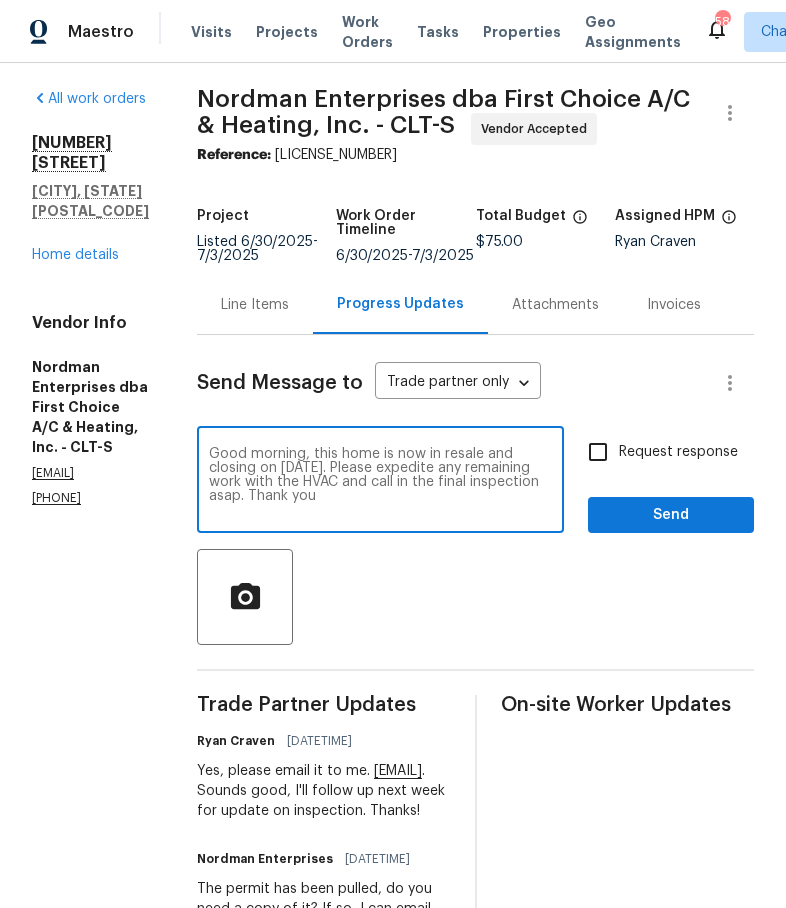 click on "Good morning, this home is now in resale and closing on [DATE]. Please expedite any remaining work with the HVAC and call in the final inspection asap. Thank you" at bounding box center (380, 482) 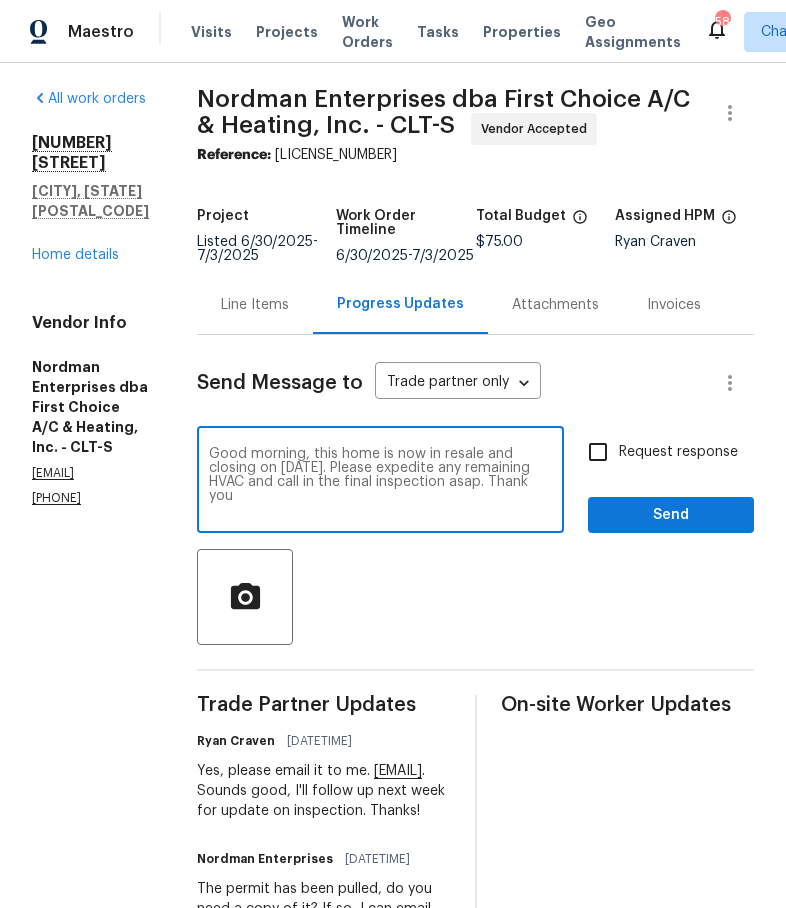 click on "Good morning, this home is now in resale and closing on [DATE]. Please expedite any remaining HVAC and call in the final inspection asap. Thank you" at bounding box center [380, 482] 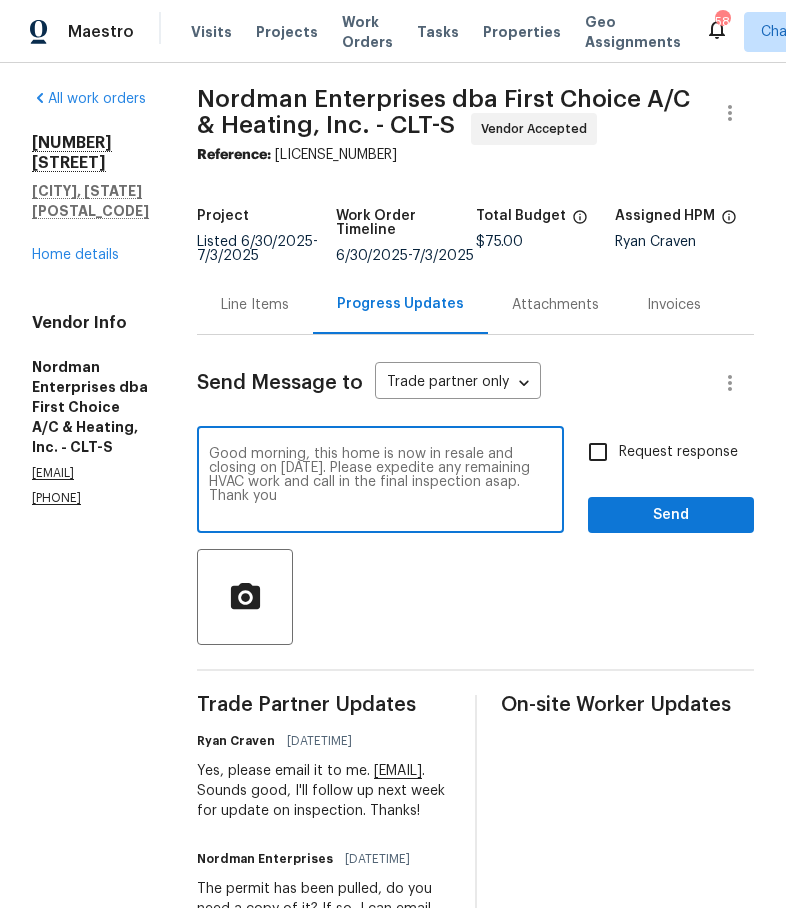 type on "Good morning, this home is now in resale and closing on [DATE]. Please expedite any remaining HVAC work and call in the final inspection asap. Thank you" 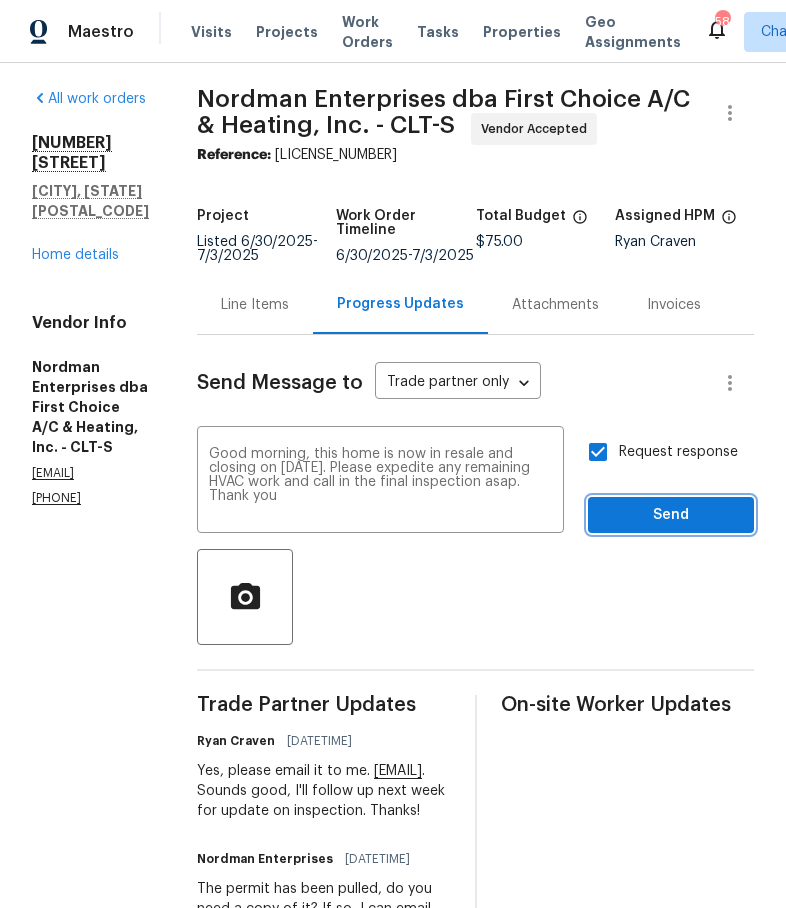 click on "Send" at bounding box center [671, 515] 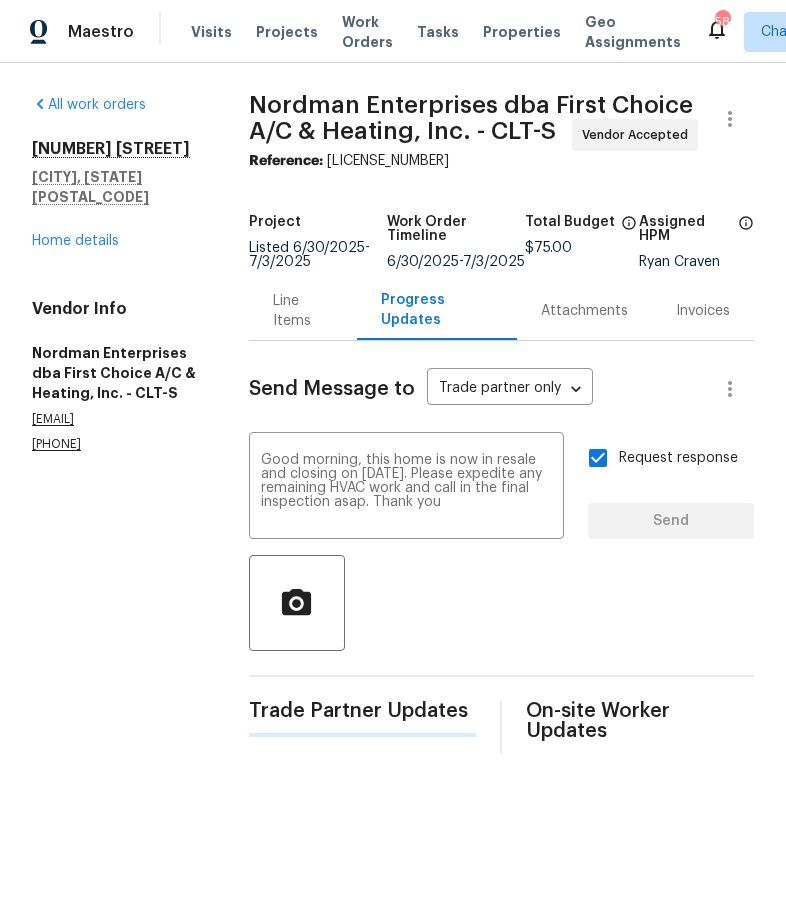 scroll, scrollTop: 0, scrollLeft: 0, axis: both 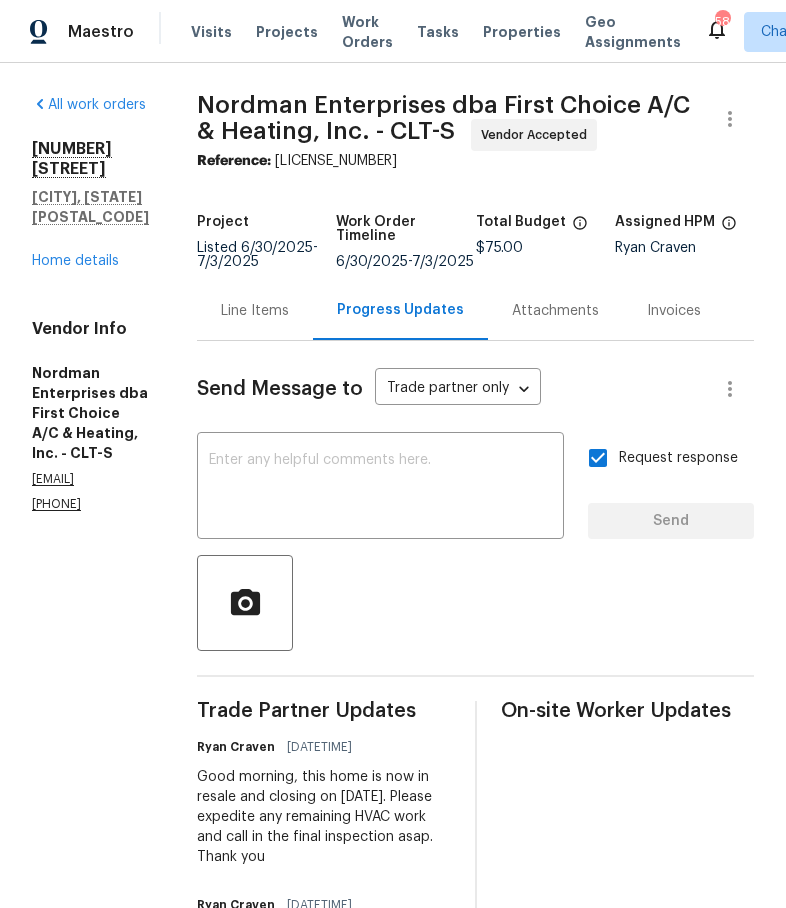 click on "Maestro" at bounding box center [101, 32] 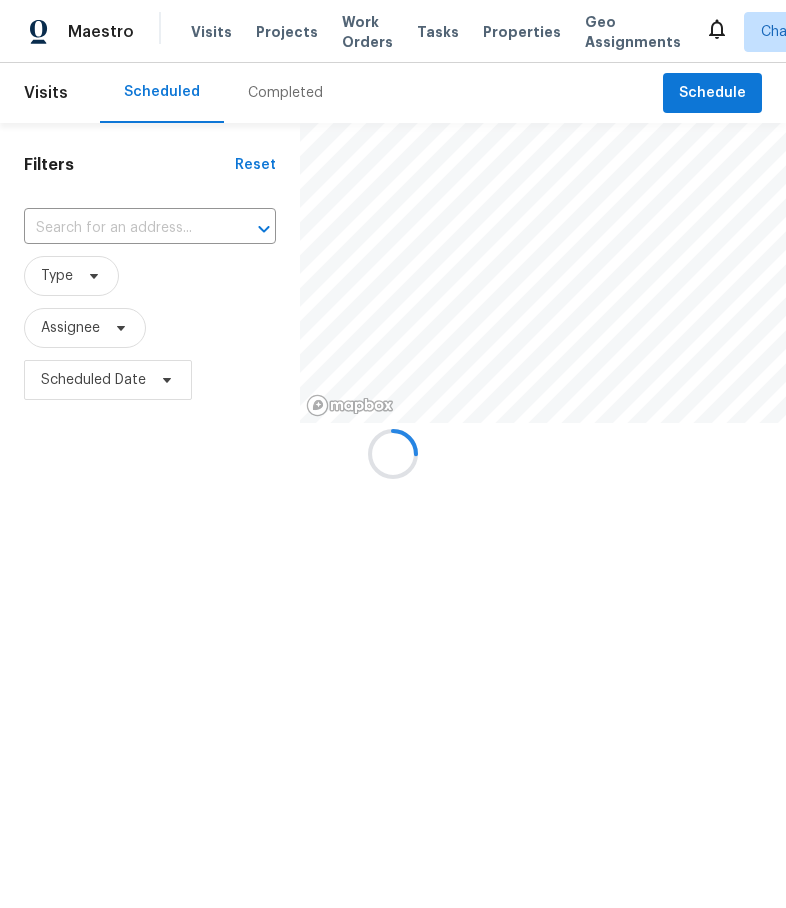scroll, scrollTop: 0, scrollLeft: 0, axis: both 